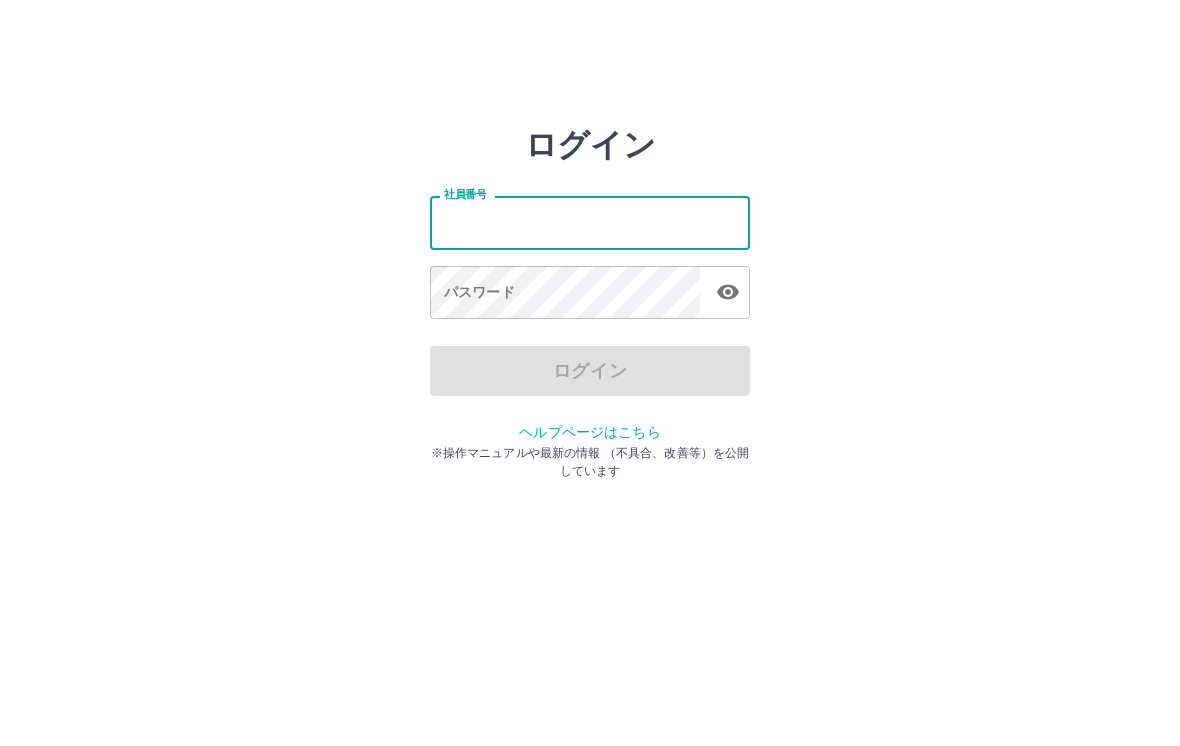 scroll, scrollTop: 0, scrollLeft: 0, axis: both 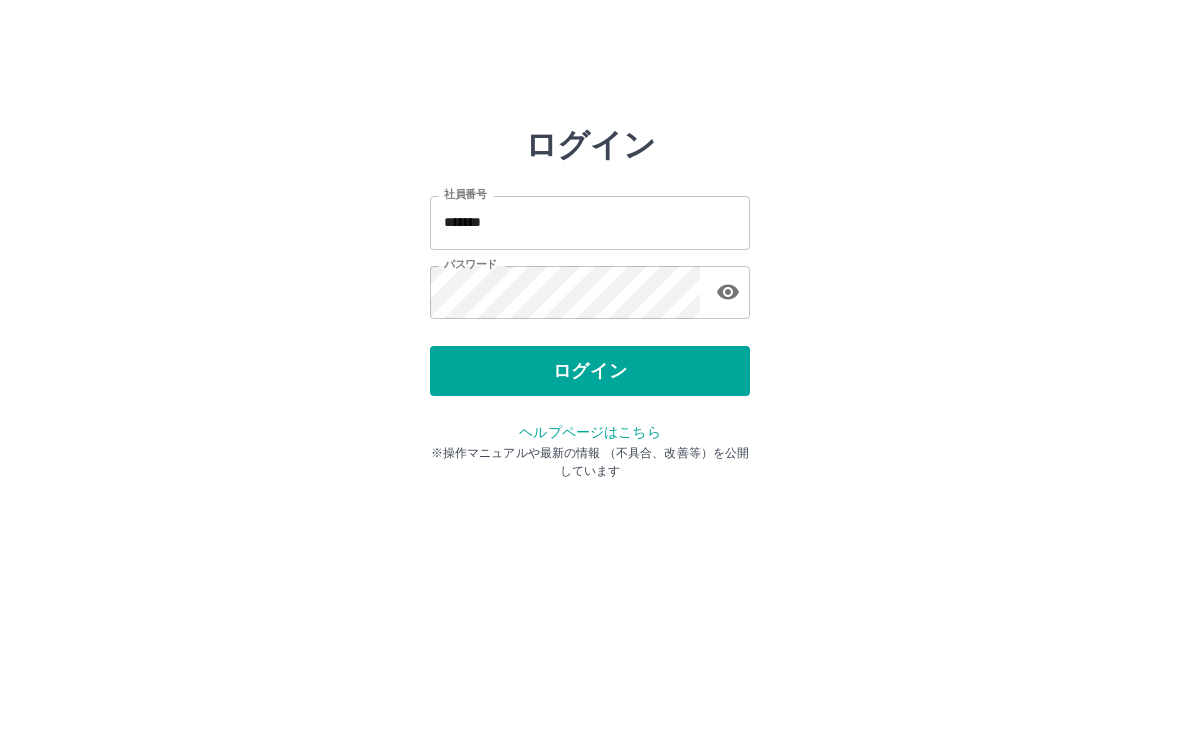 click on "ログイン" at bounding box center [590, 371] 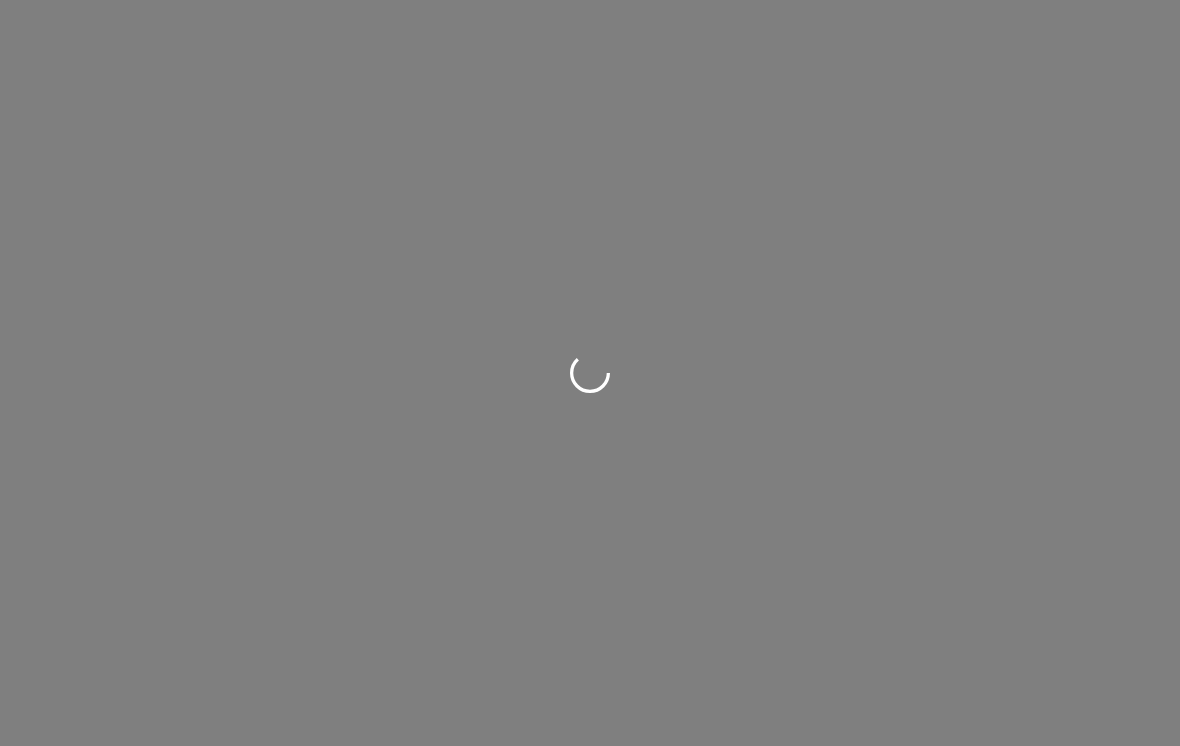 scroll, scrollTop: 0, scrollLeft: 0, axis: both 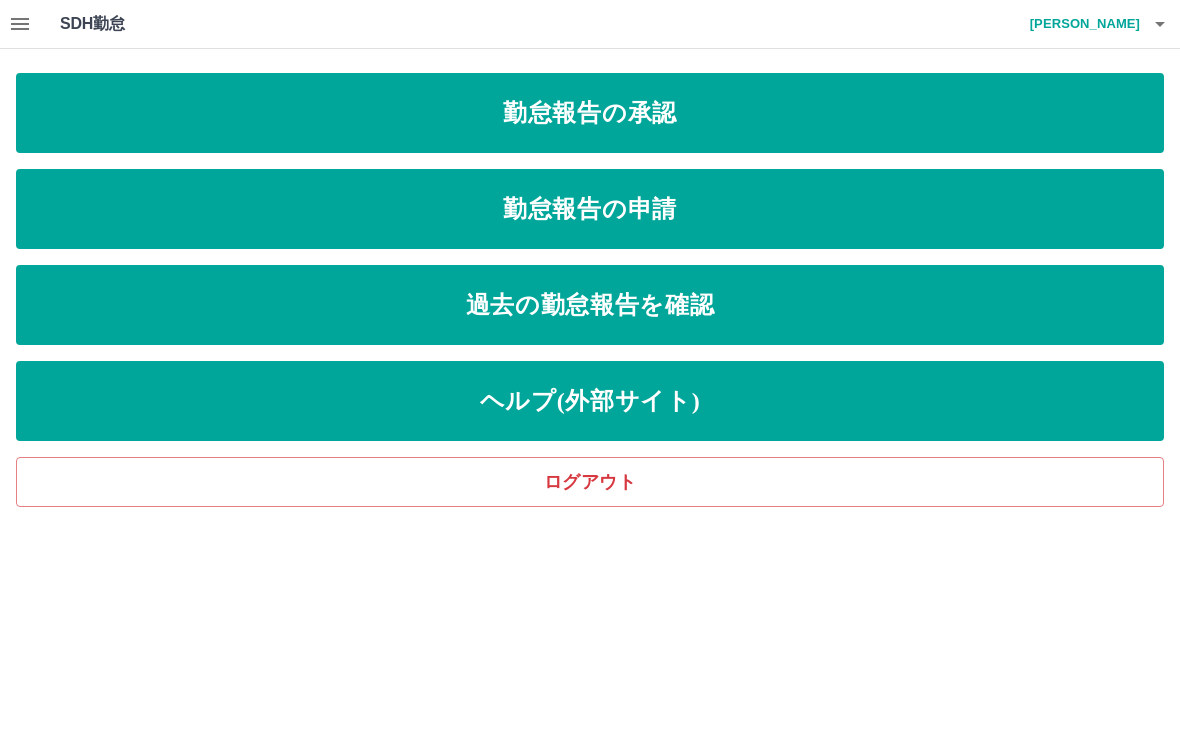 click on "勤怠報告の申請" at bounding box center (590, 209) 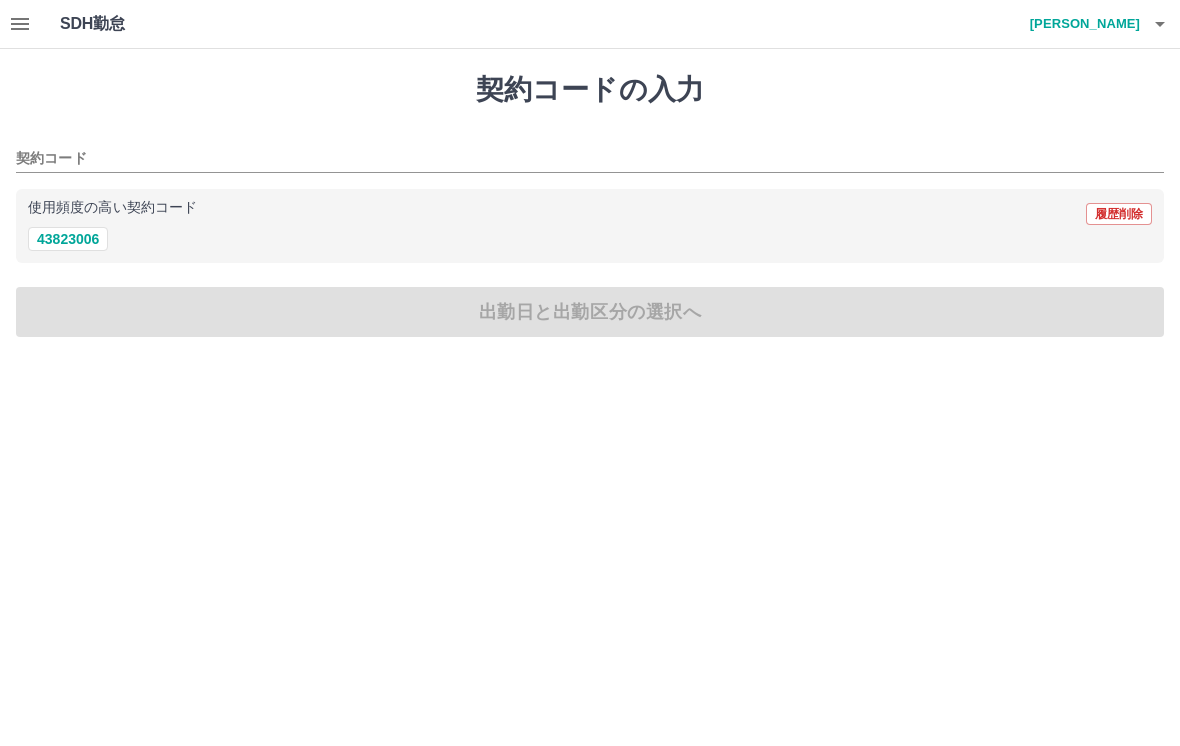 click on "43823006" at bounding box center (68, 239) 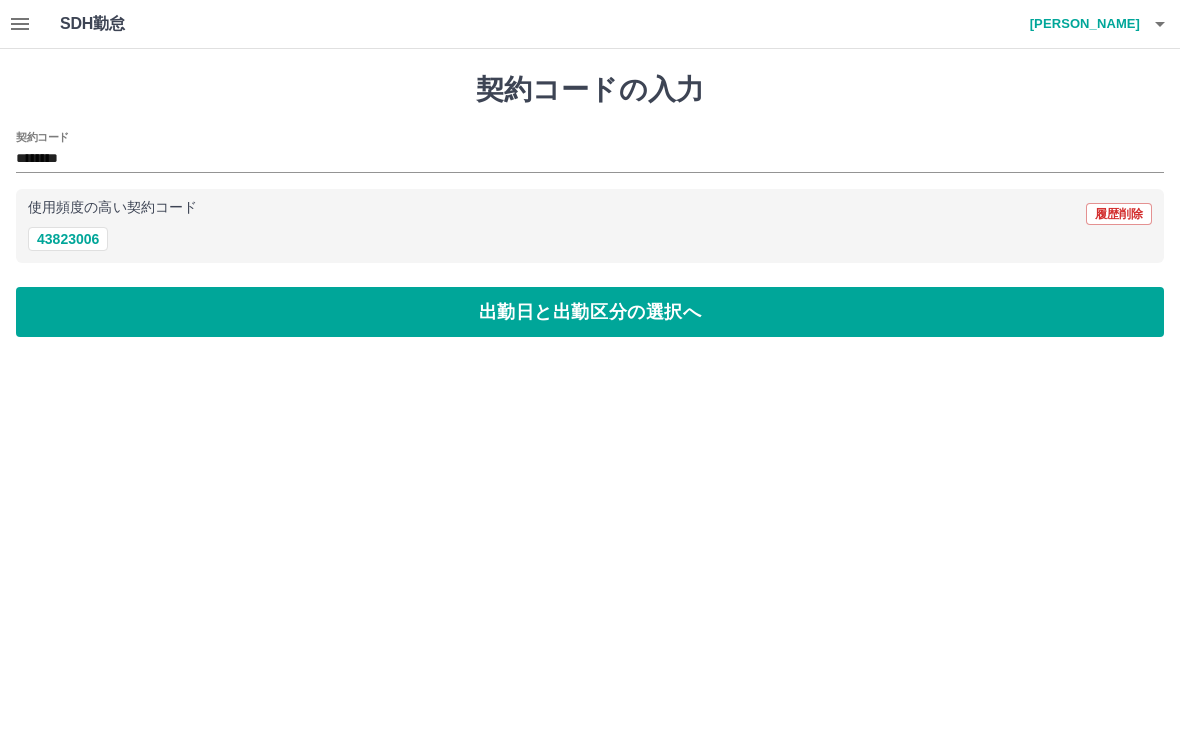 click on "出勤日と出勤区分の選択へ" at bounding box center [590, 312] 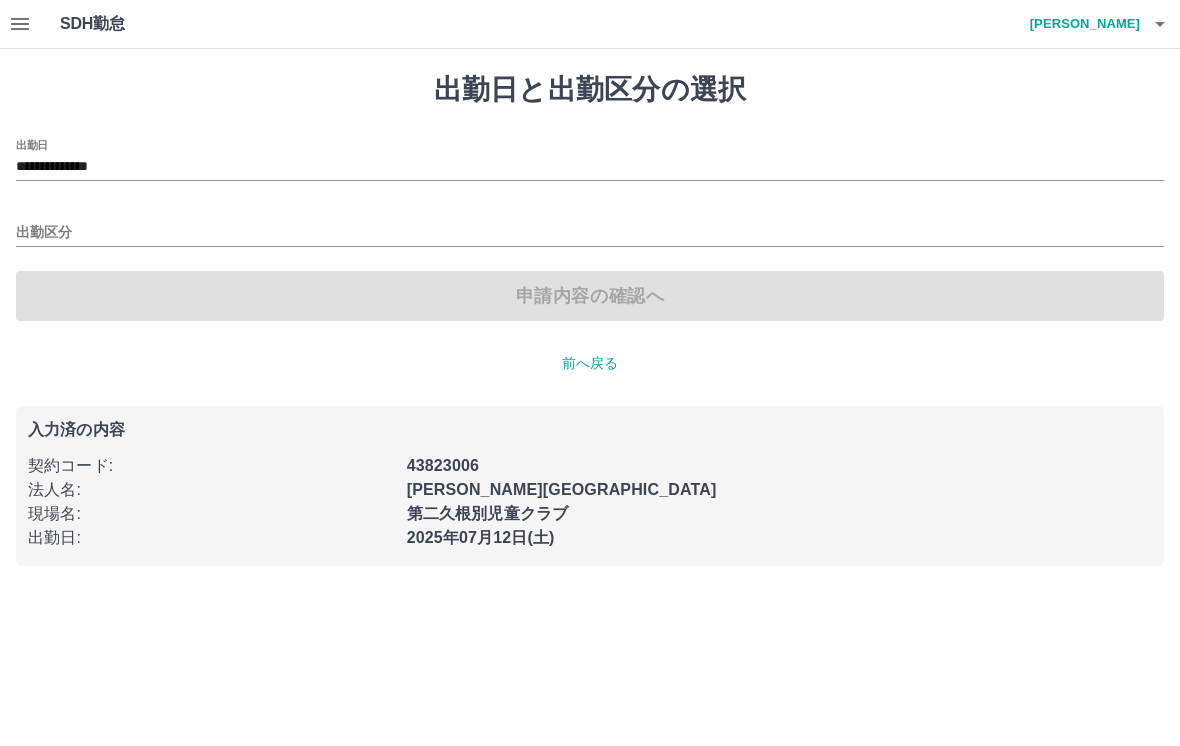 click on "**********" at bounding box center [590, 160] 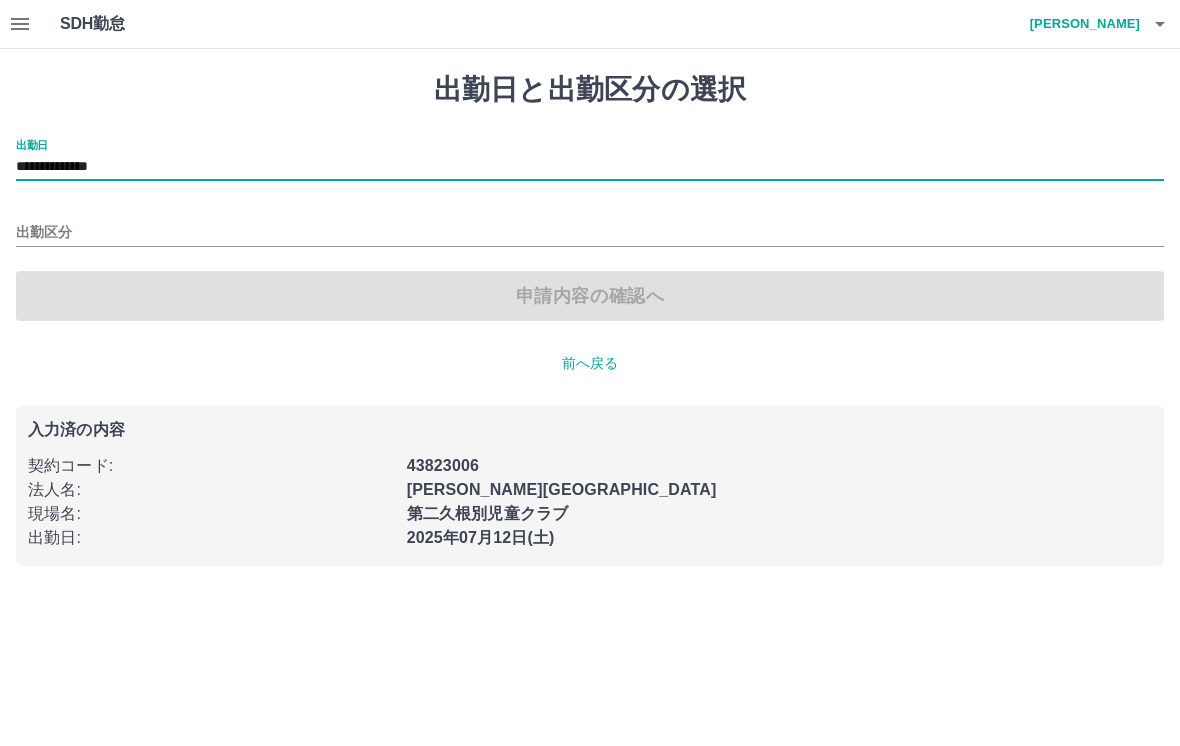 click on "**********" at bounding box center (590, 167) 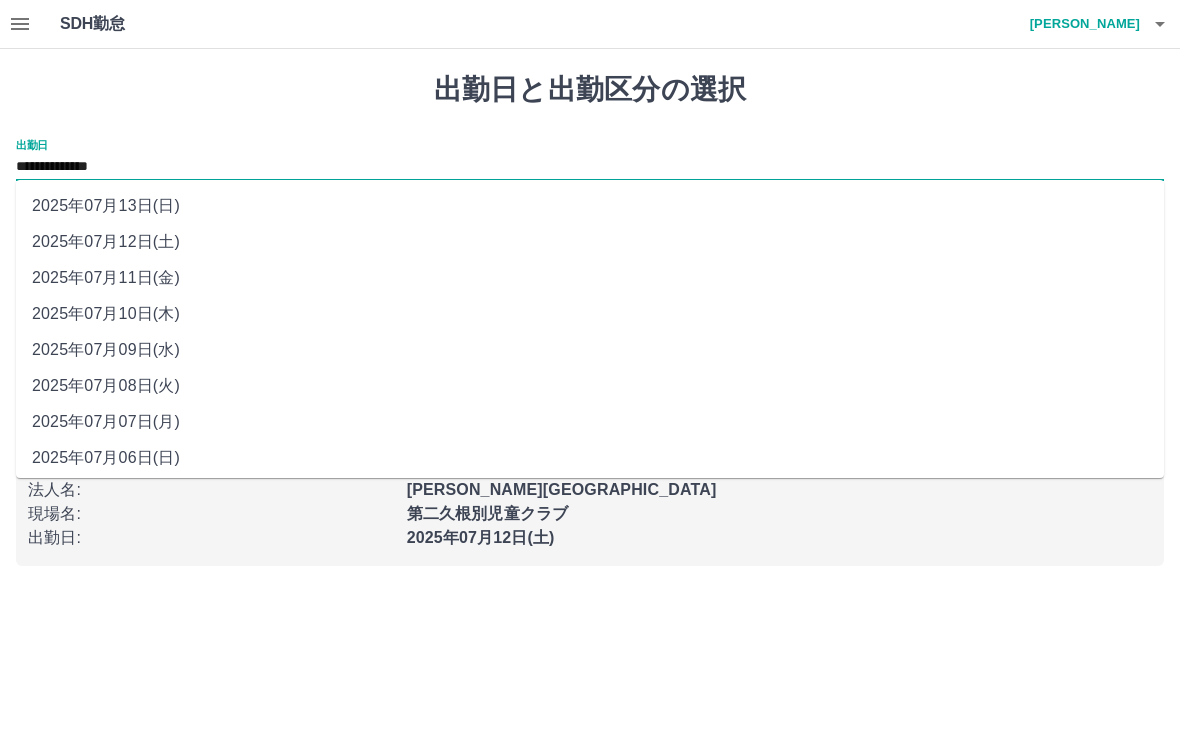 click on "2025年07月10日(木)" at bounding box center (590, 314) 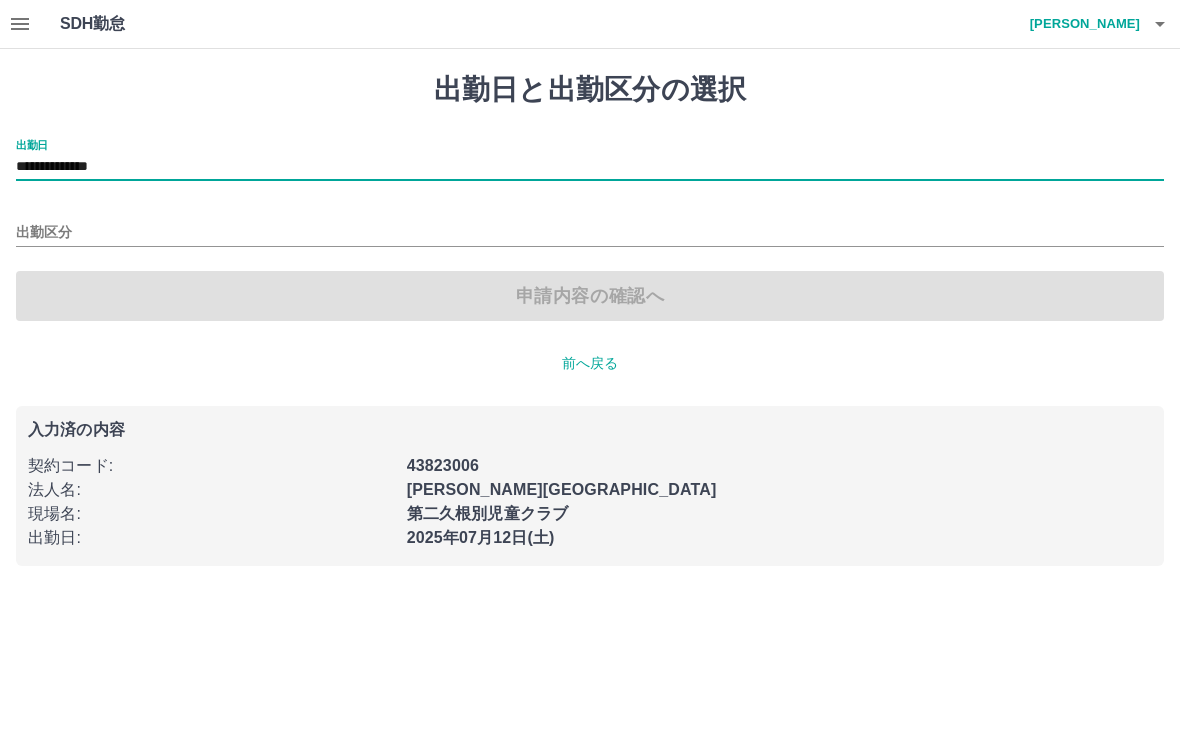 click on "出勤区分" at bounding box center (590, 226) 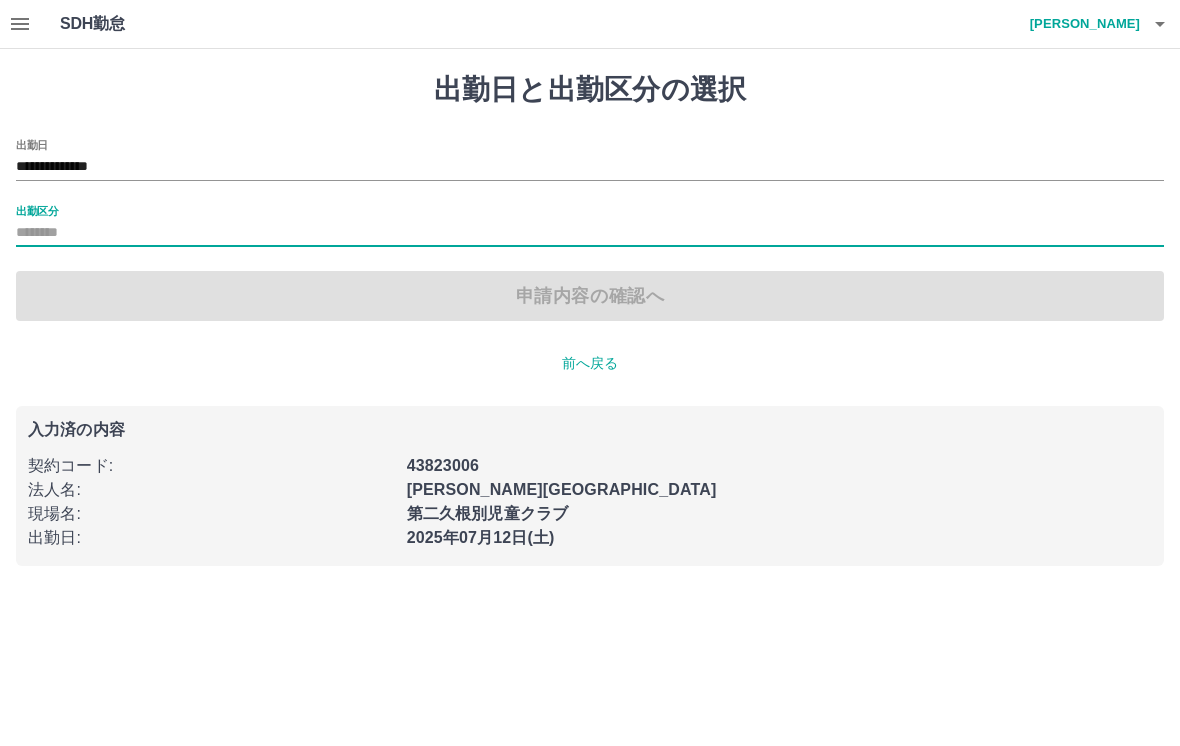 click on "出勤区分" at bounding box center [590, 233] 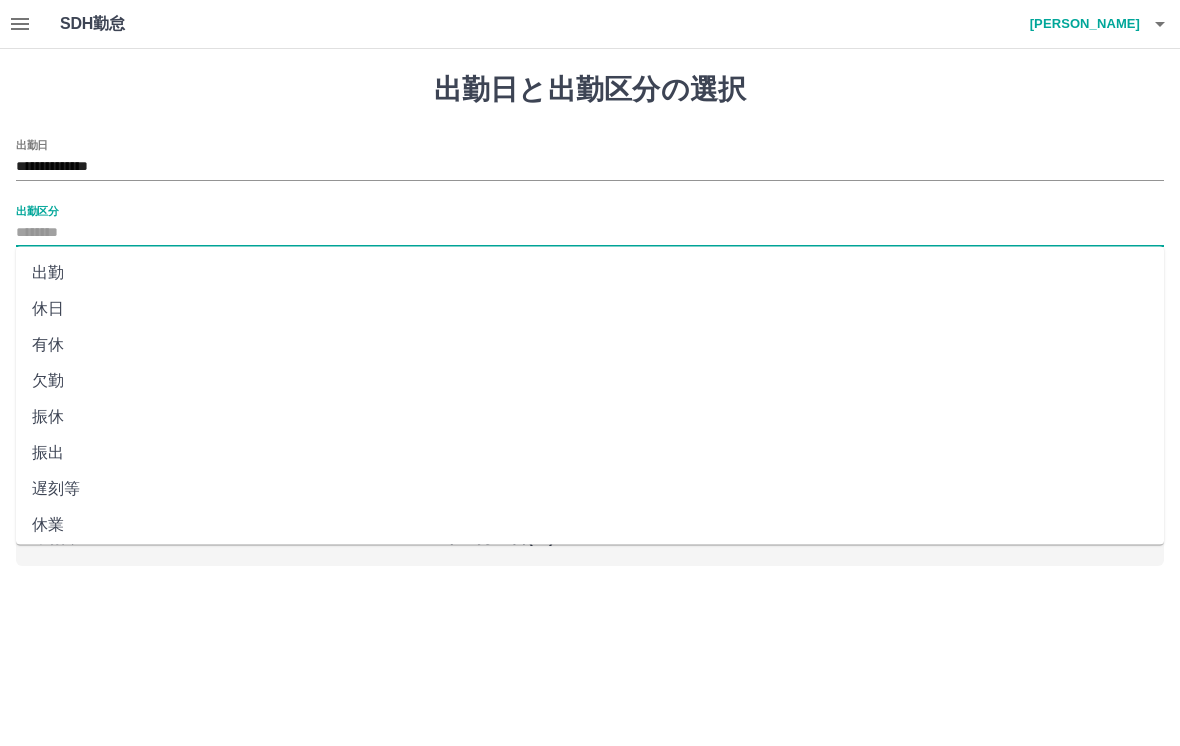 click on "休日" at bounding box center [590, 309] 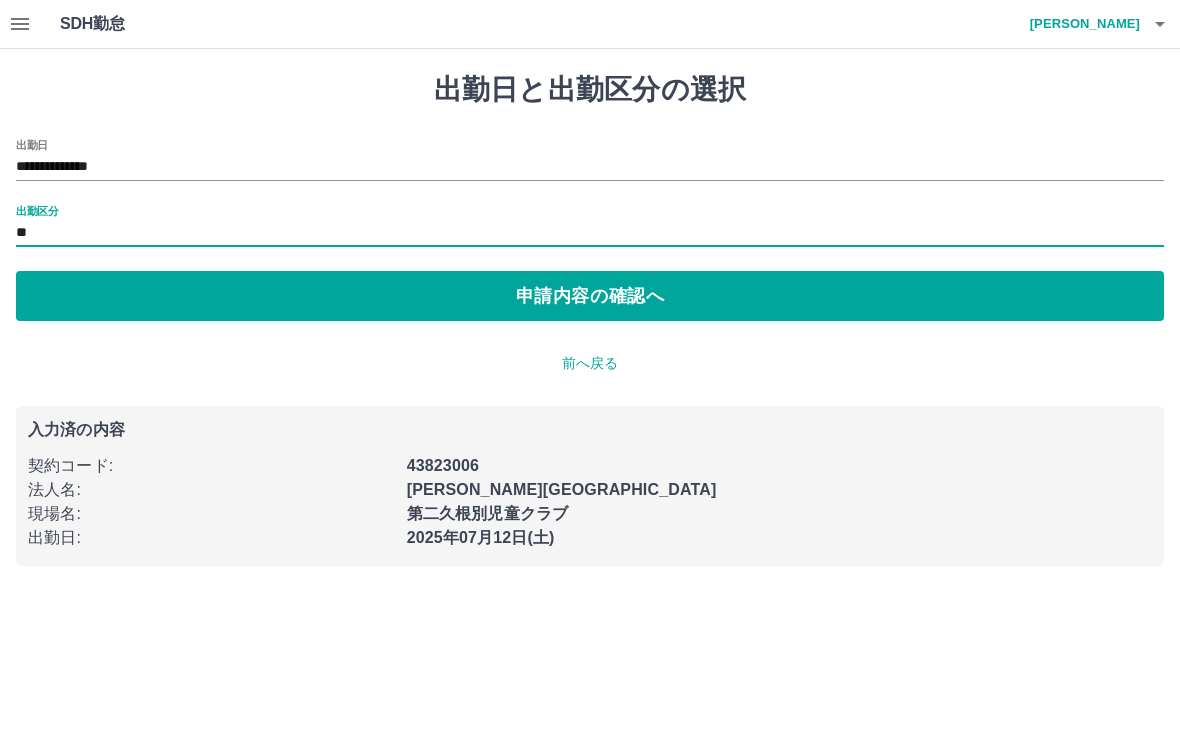 click on "申請内容の確認へ" at bounding box center (590, 296) 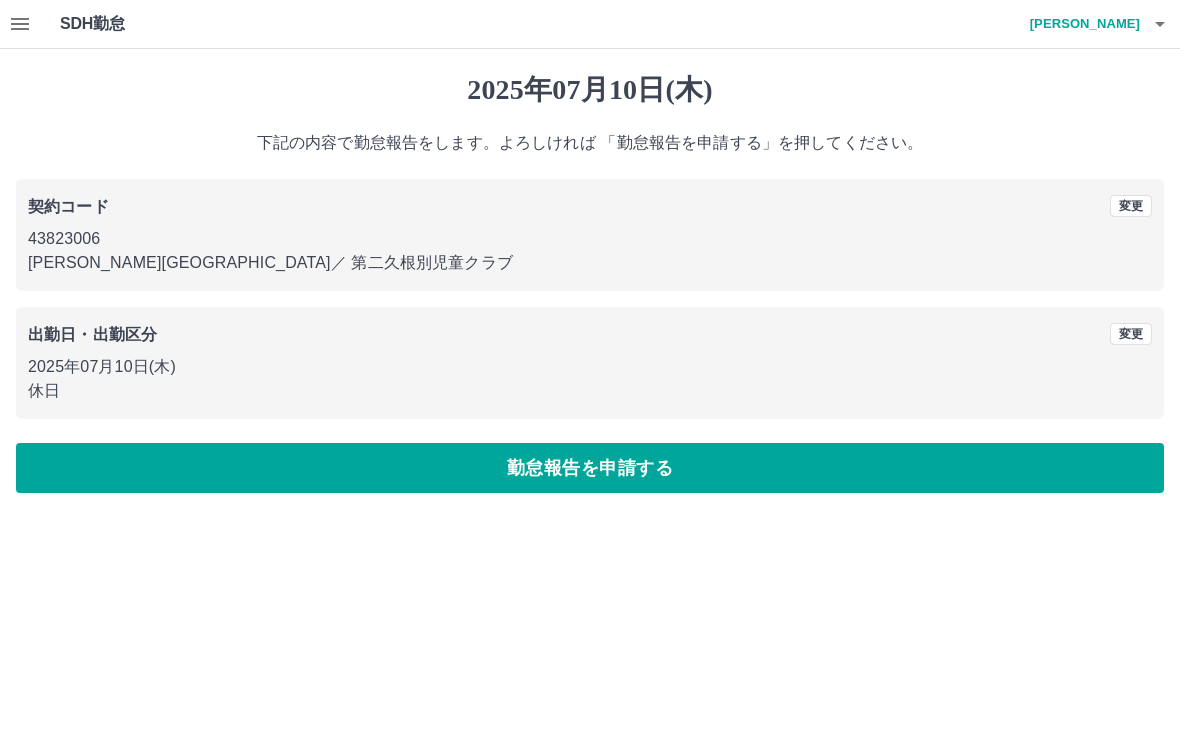 click on "勤怠報告を申請する" at bounding box center [590, 468] 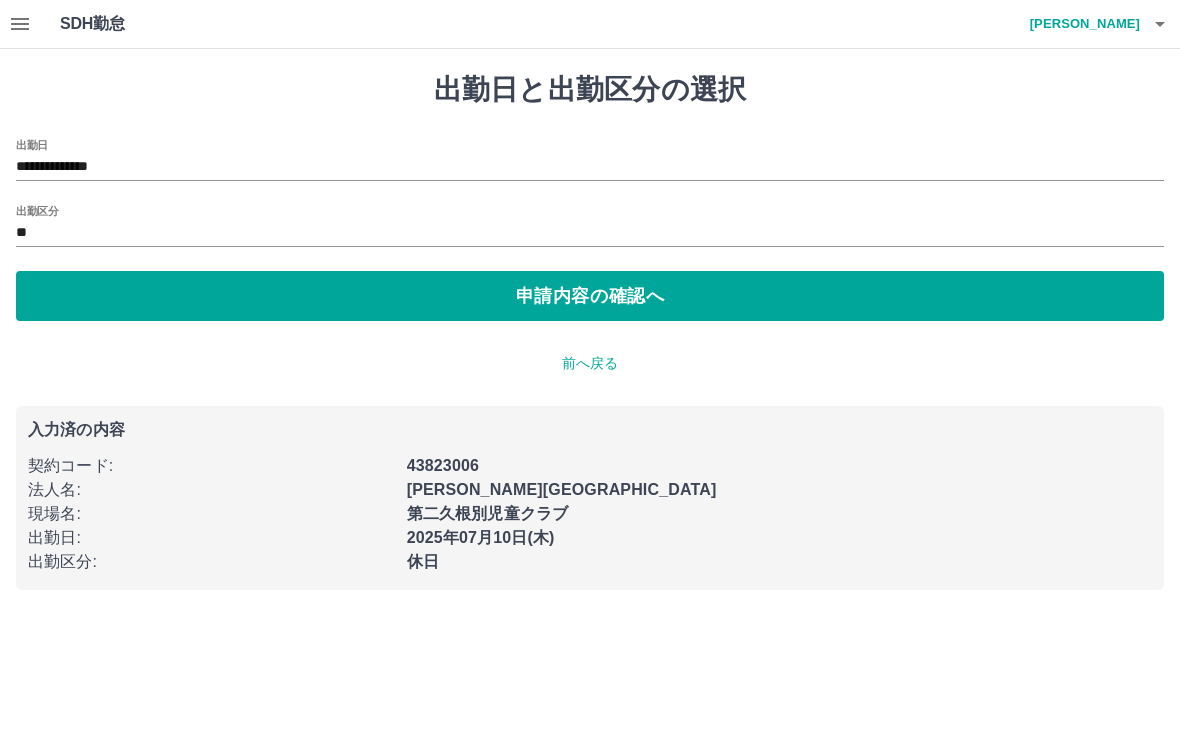 click on "**********" at bounding box center (590, 167) 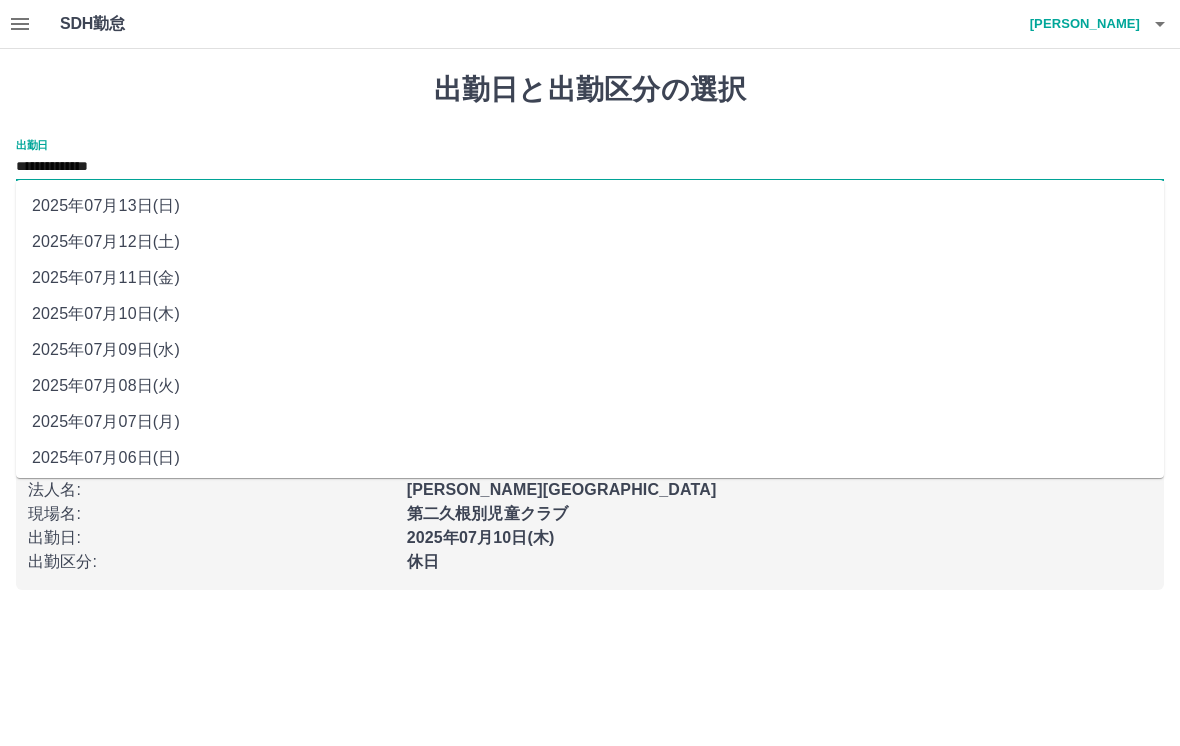 click on "2025年07月11日(金)" at bounding box center [590, 278] 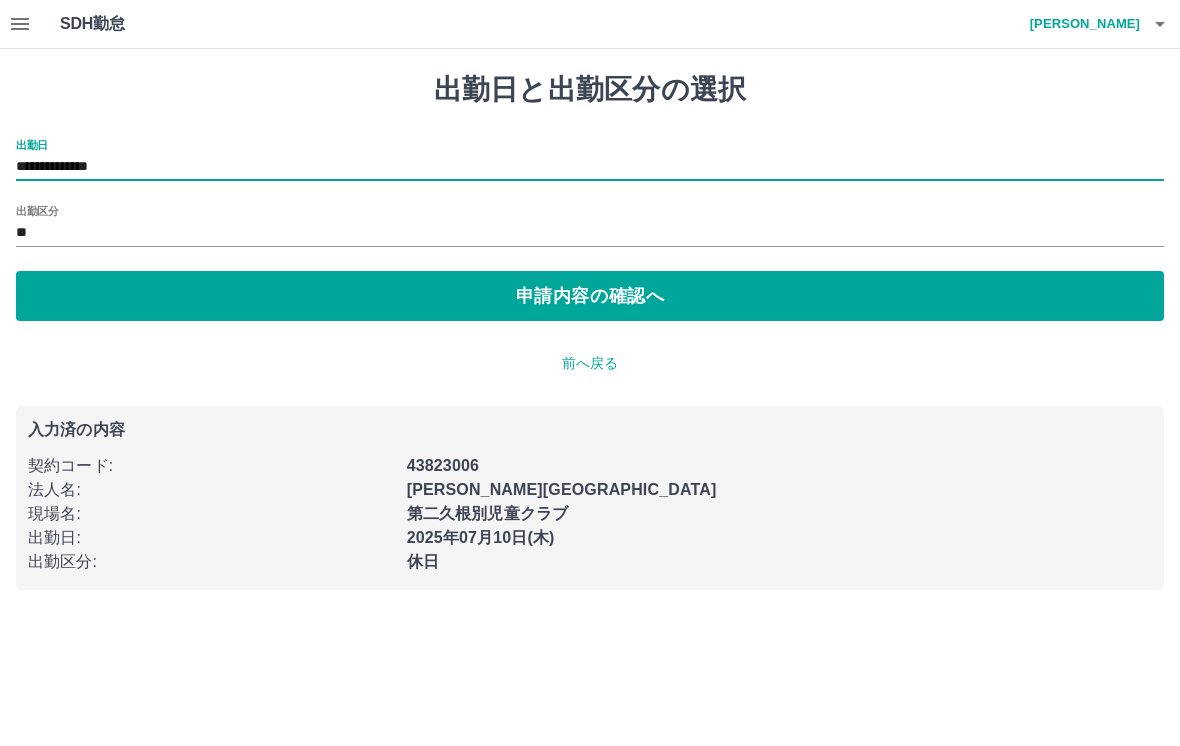 click on "出勤区分 **" at bounding box center [590, 226] 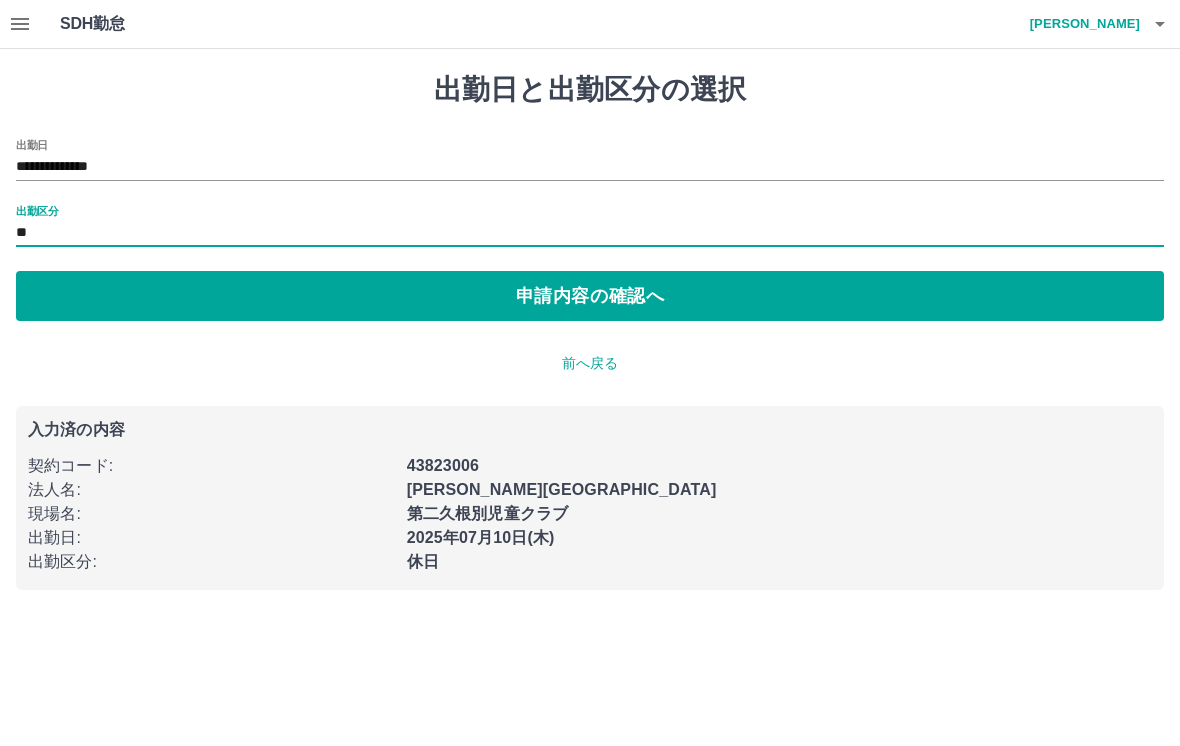 click on "**" at bounding box center (590, 233) 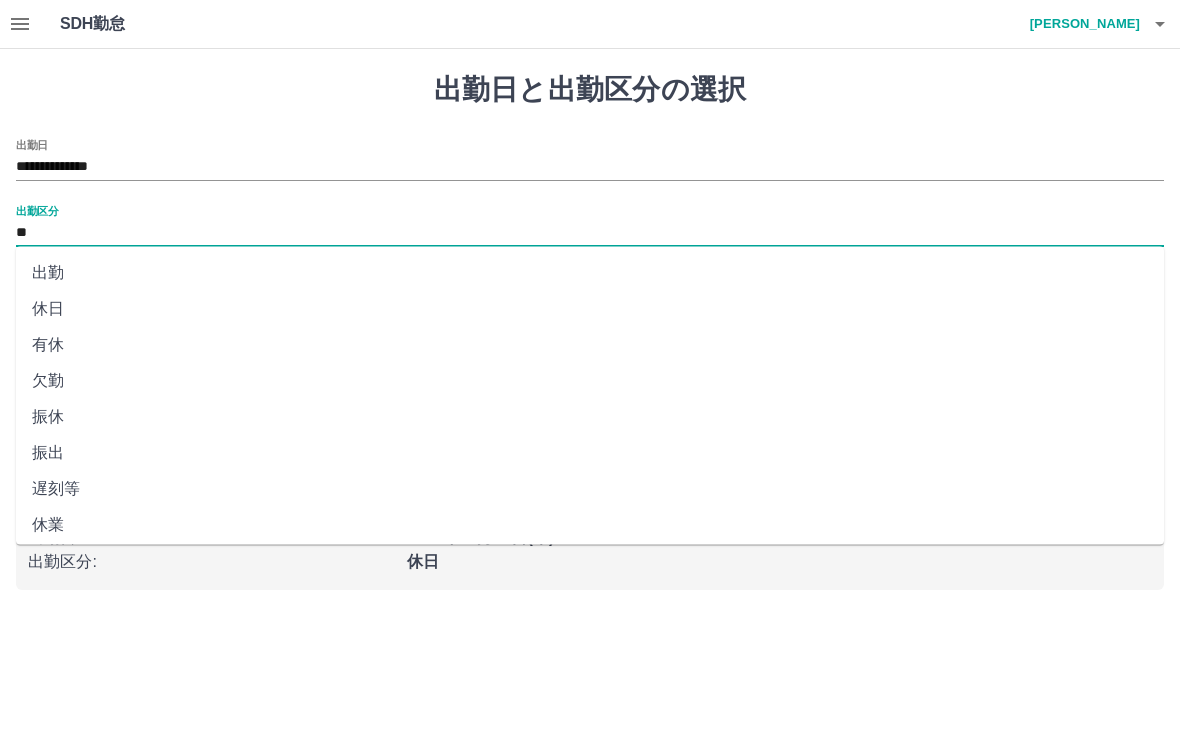 click on "出勤" at bounding box center (590, 273) 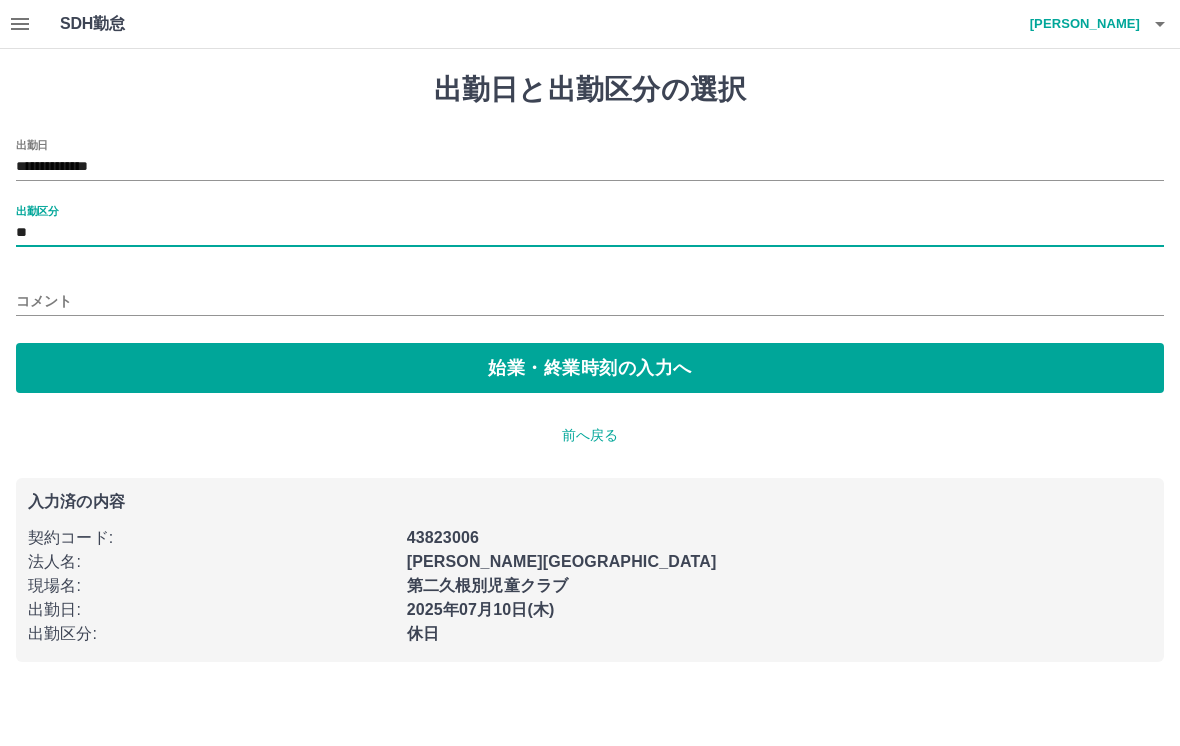 click on "始業・終業時刻の入力へ" at bounding box center (590, 368) 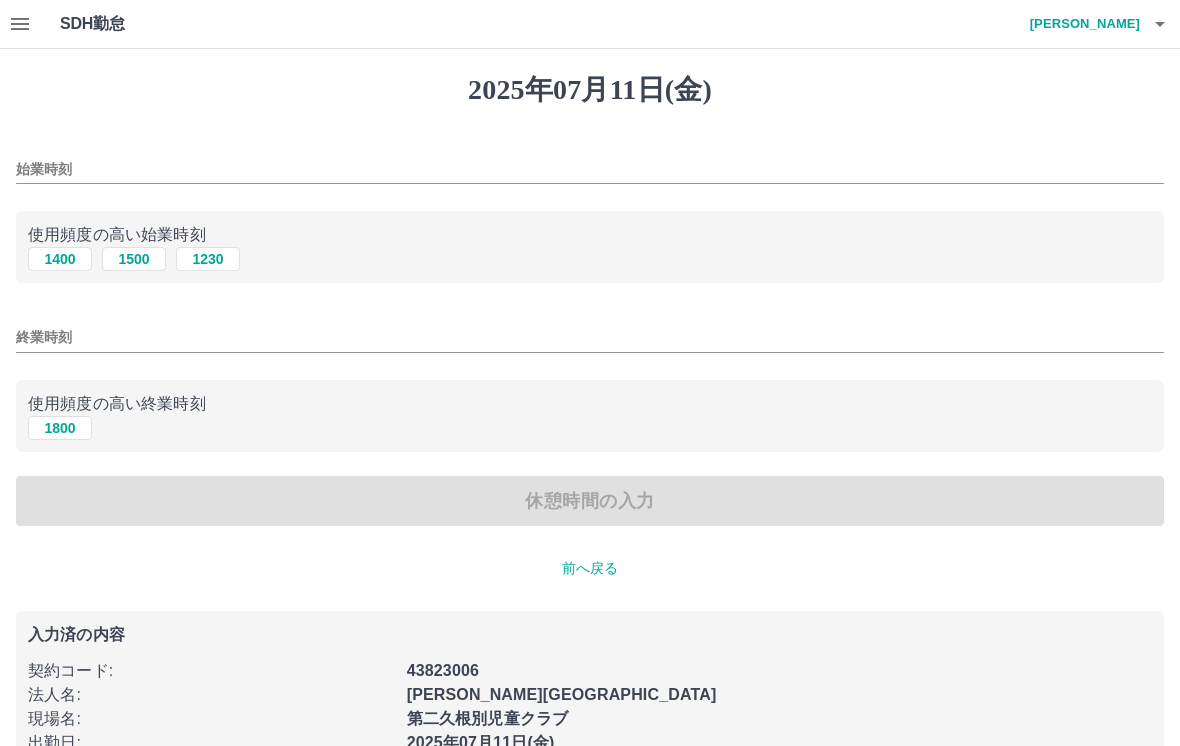 click on "始業時刻" at bounding box center [590, 169] 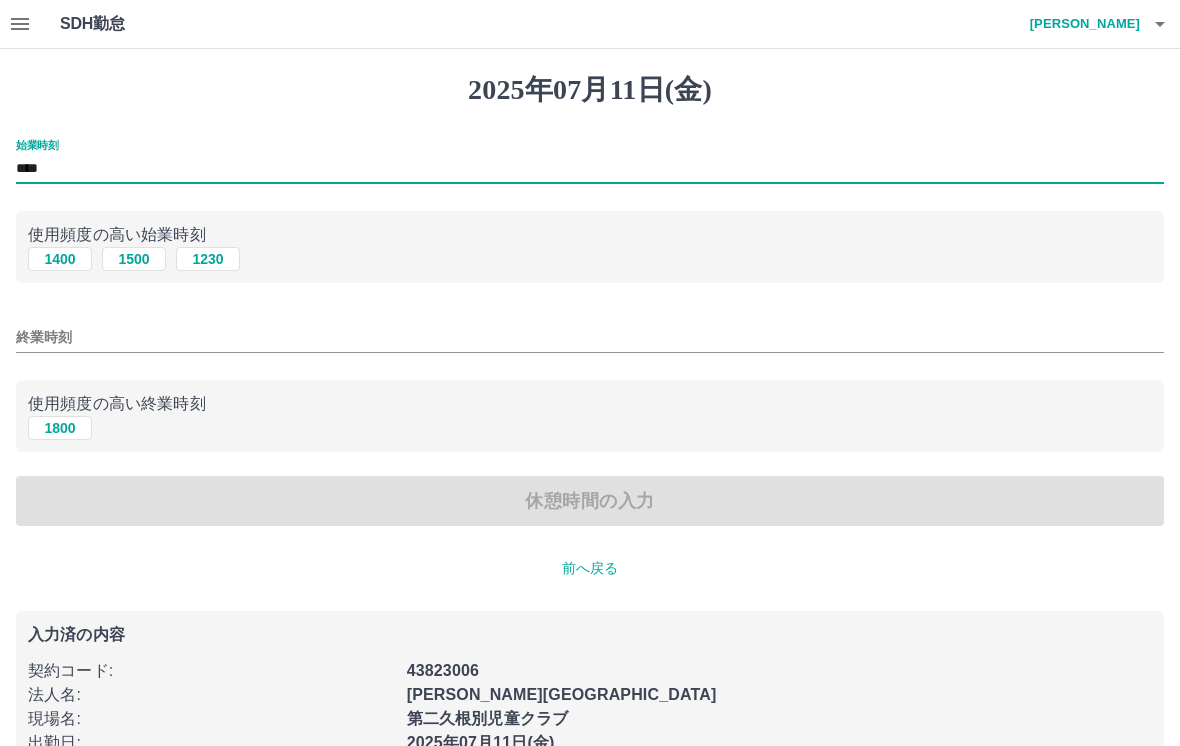 type on "****" 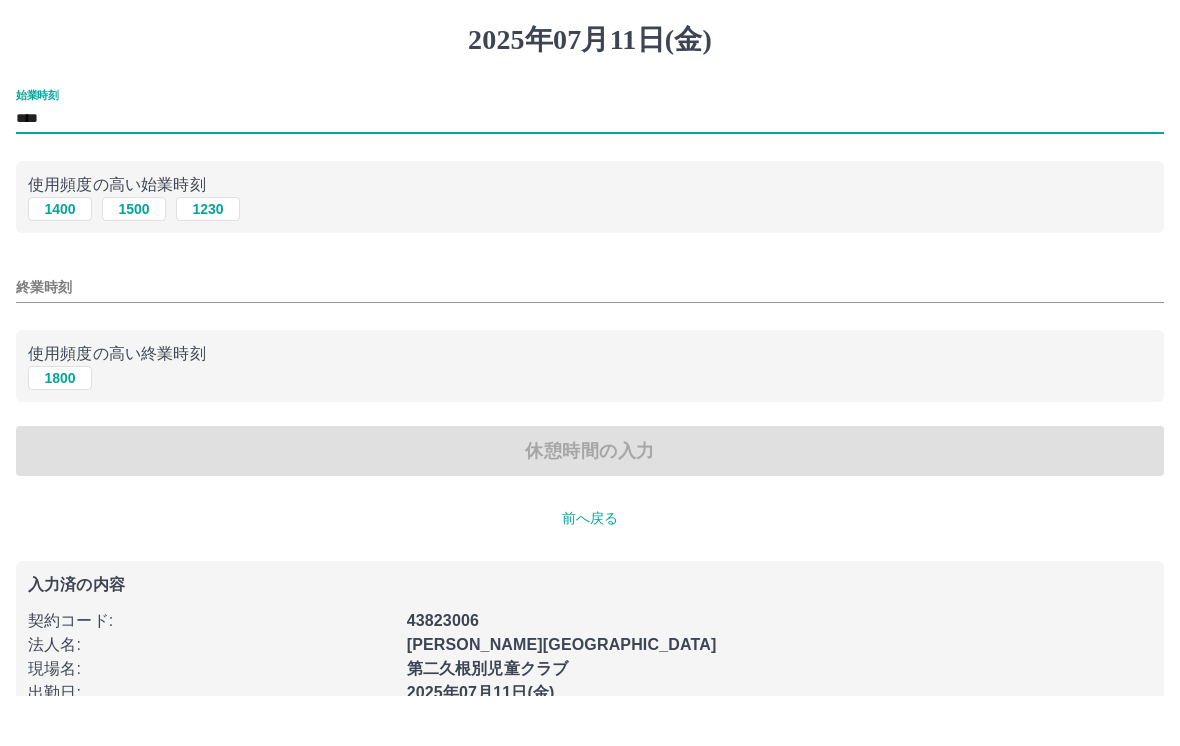 click on "終業時刻" at bounding box center (590, 337) 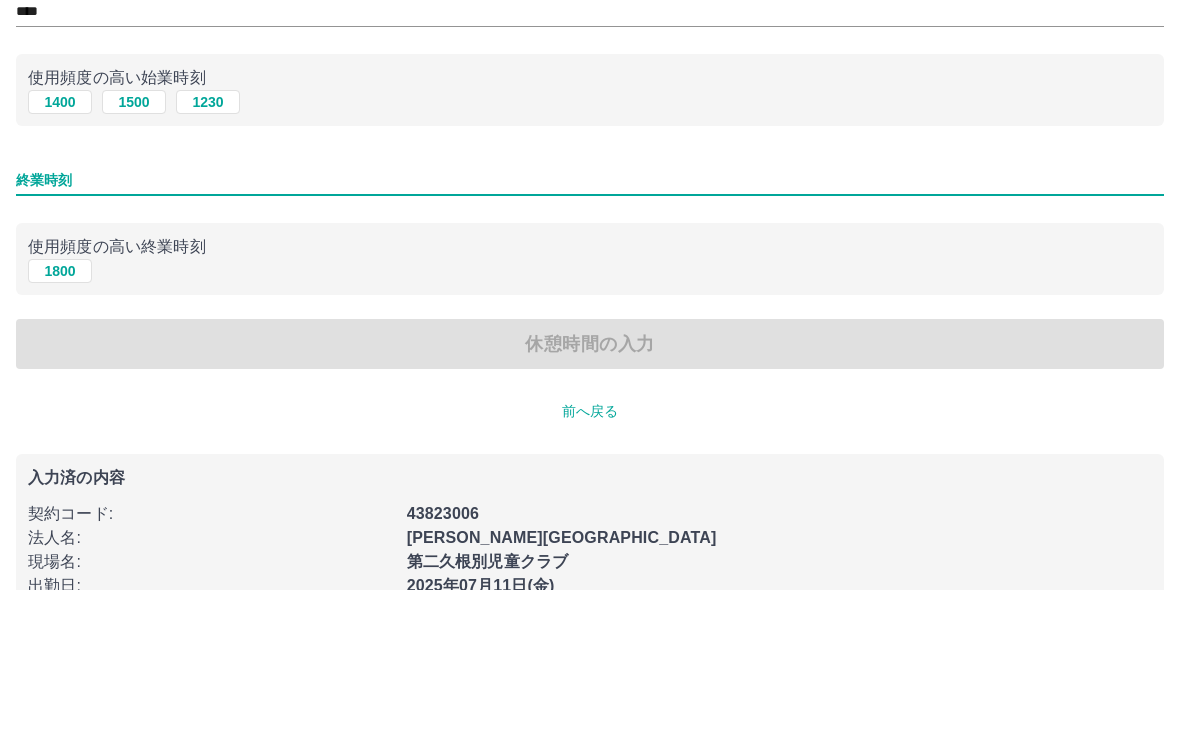 click on "1800" at bounding box center (60, 428) 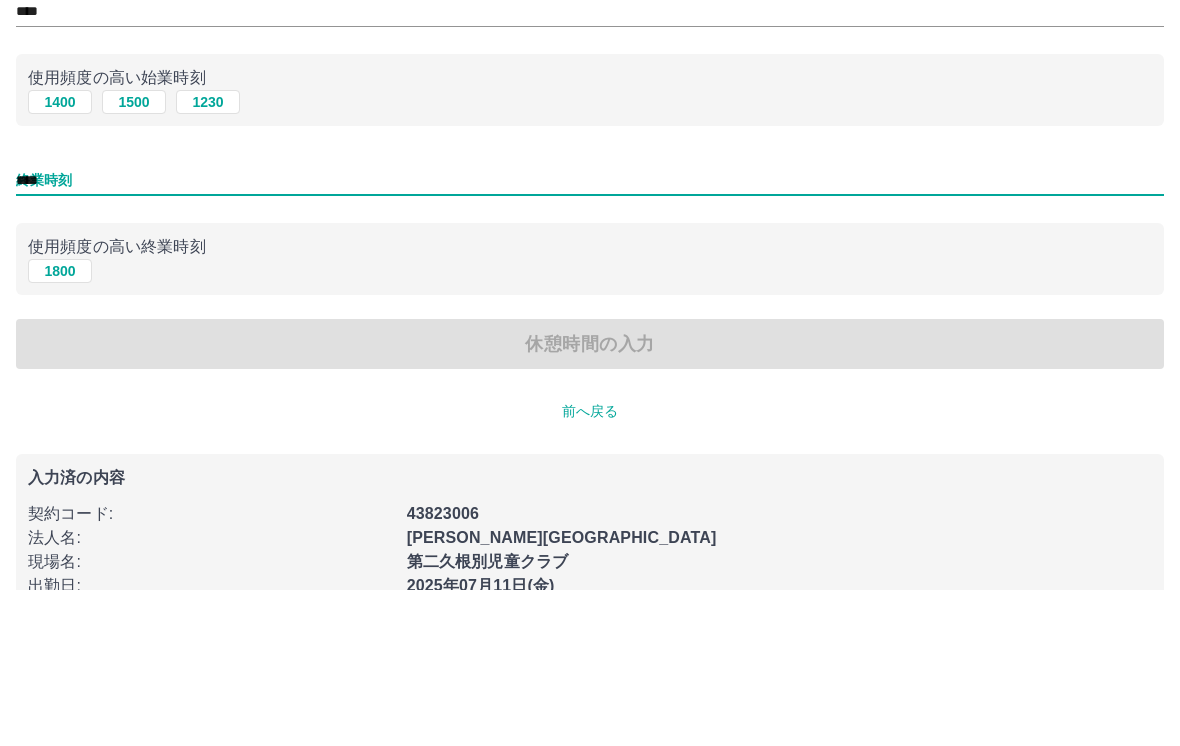 scroll, scrollTop: 44, scrollLeft: 0, axis: vertical 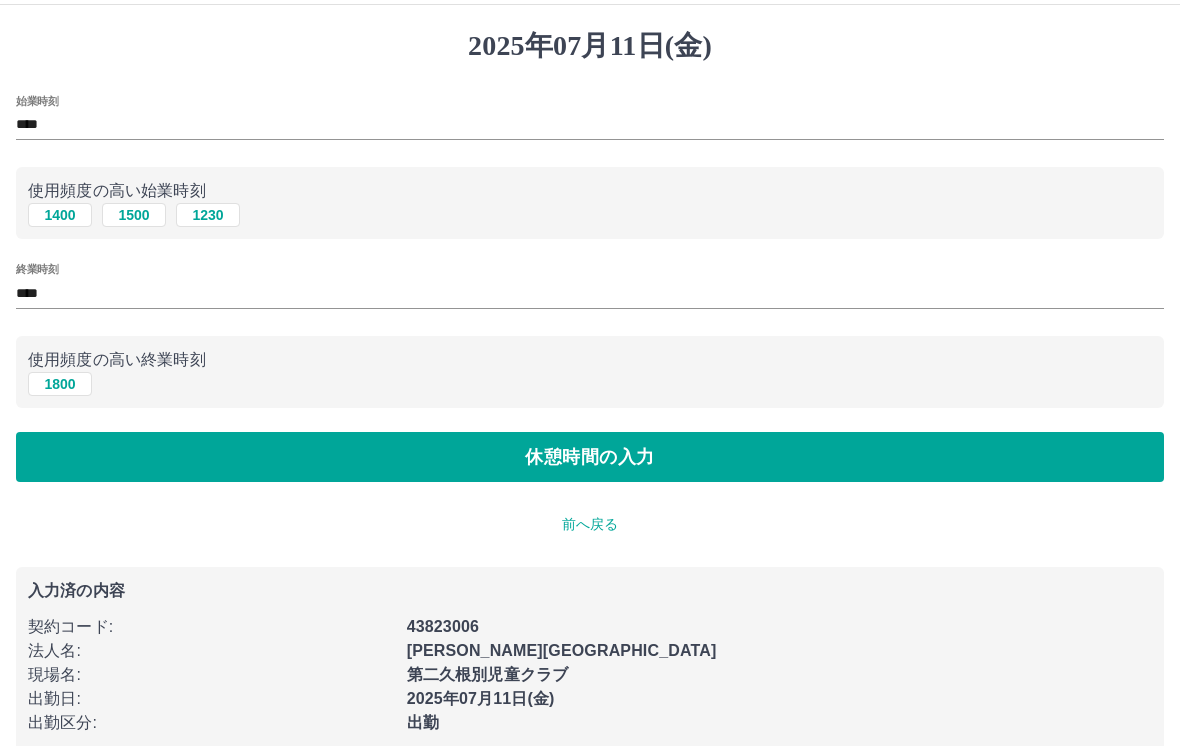 click on "休憩時間の入力" at bounding box center (590, 457) 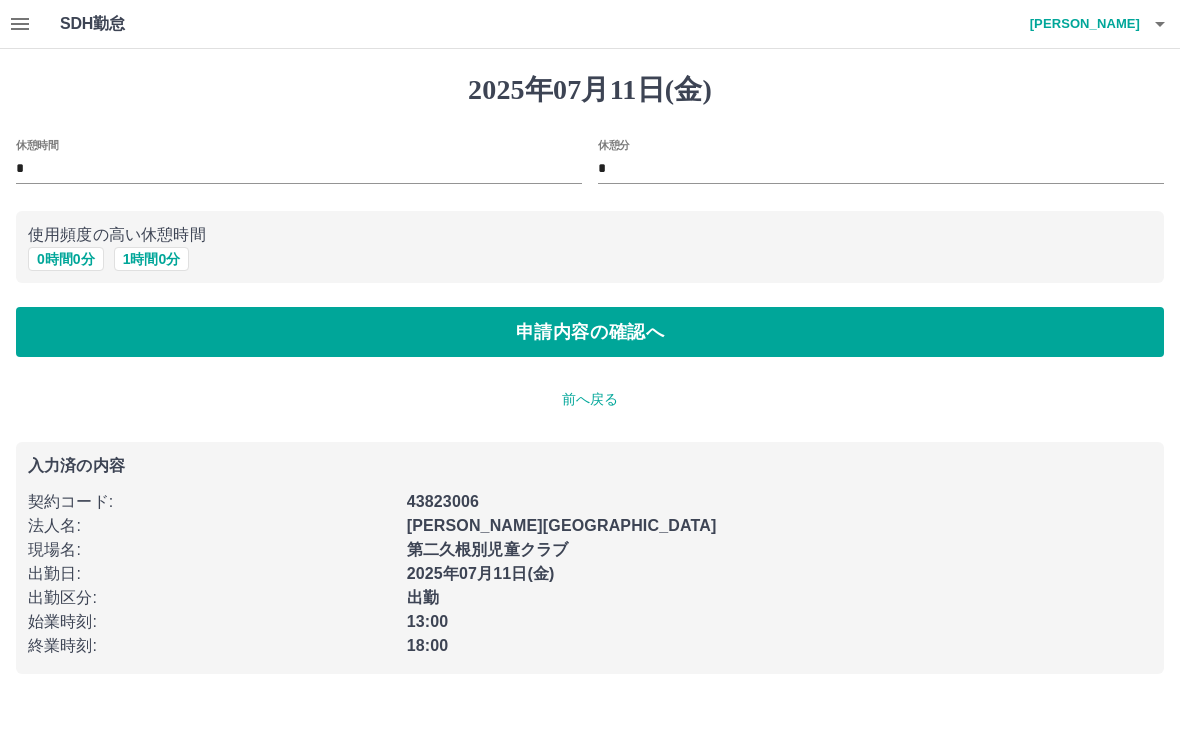 scroll, scrollTop: 0, scrollLeft: 0, axis: both 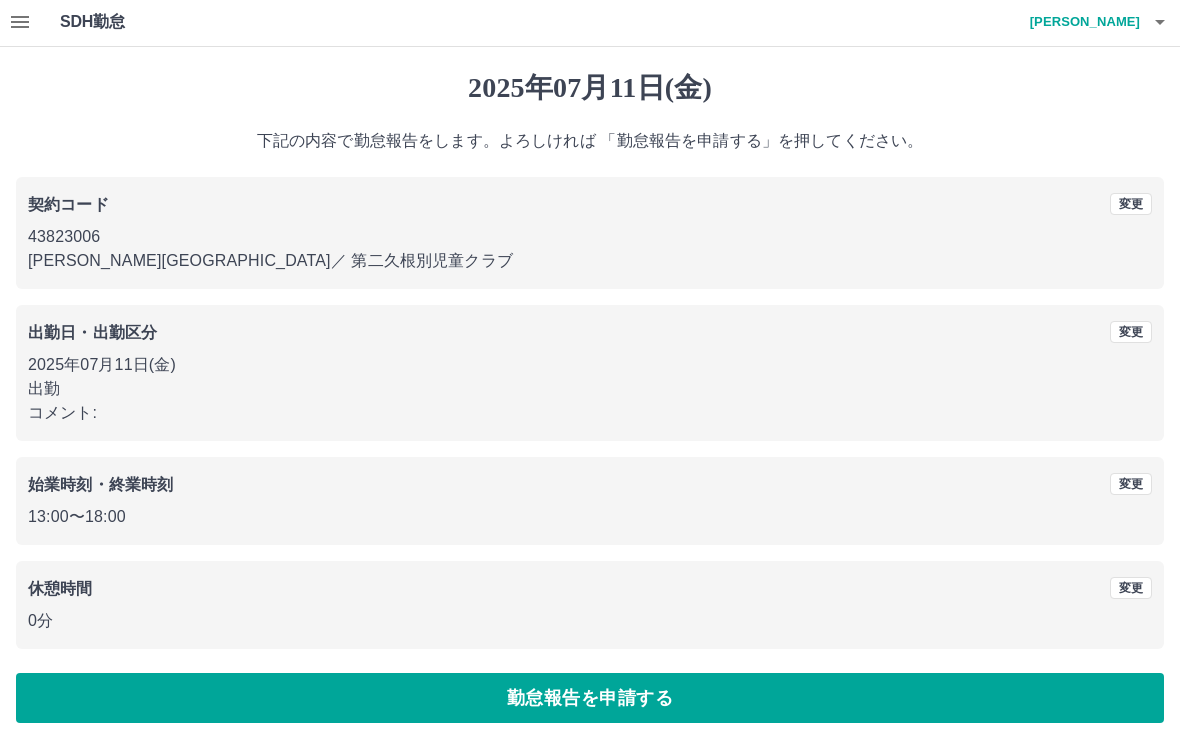 click on "勤怠報告を申請する" at bounding box center [590, 698] 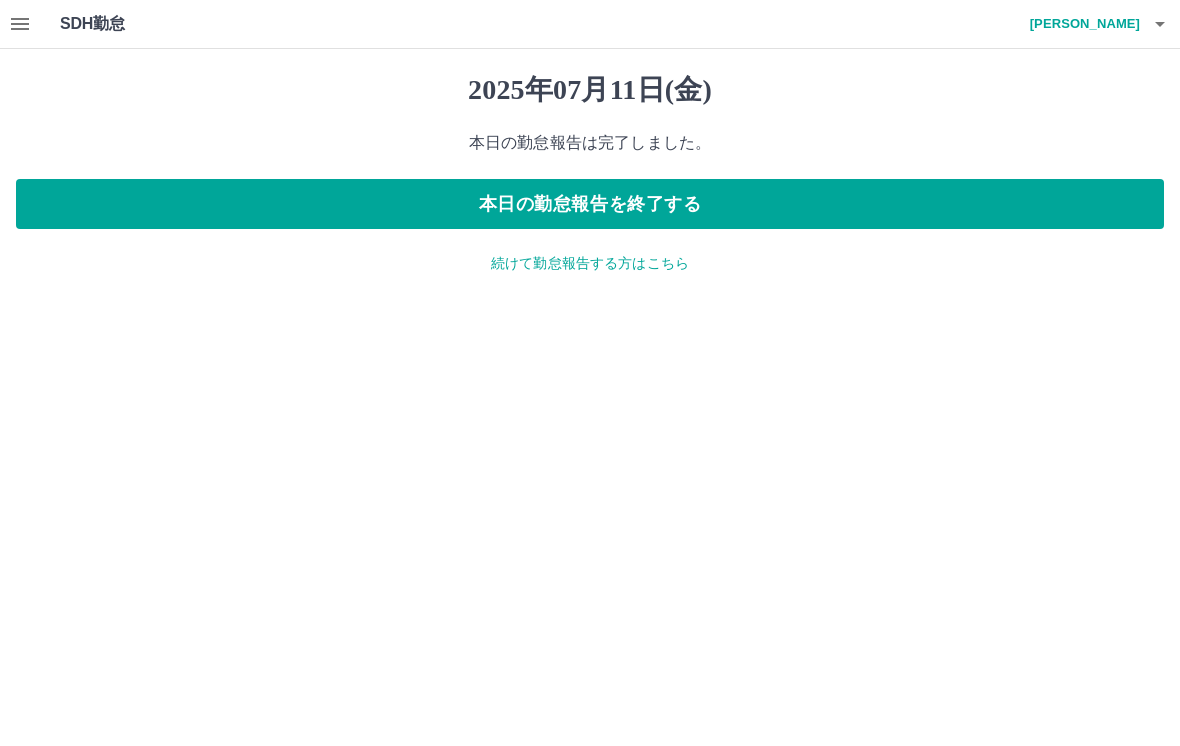 click 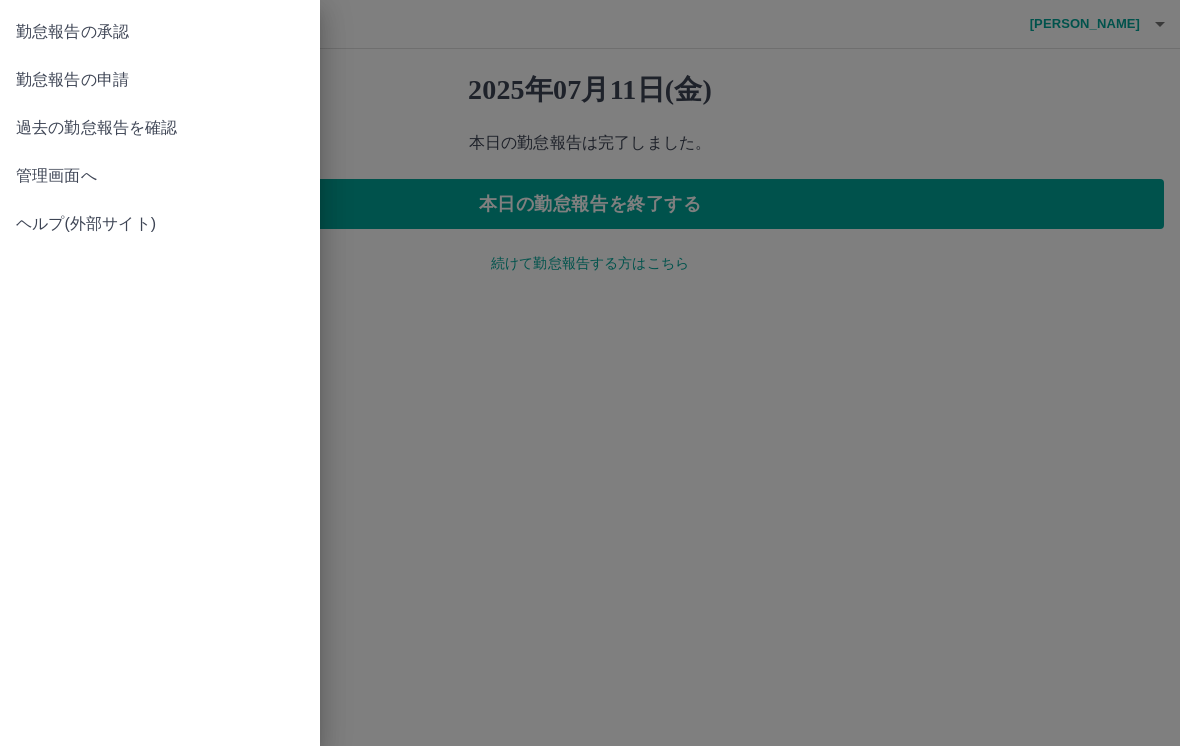 click on "勤怠報告の承認" at bounding box center [160, 32] 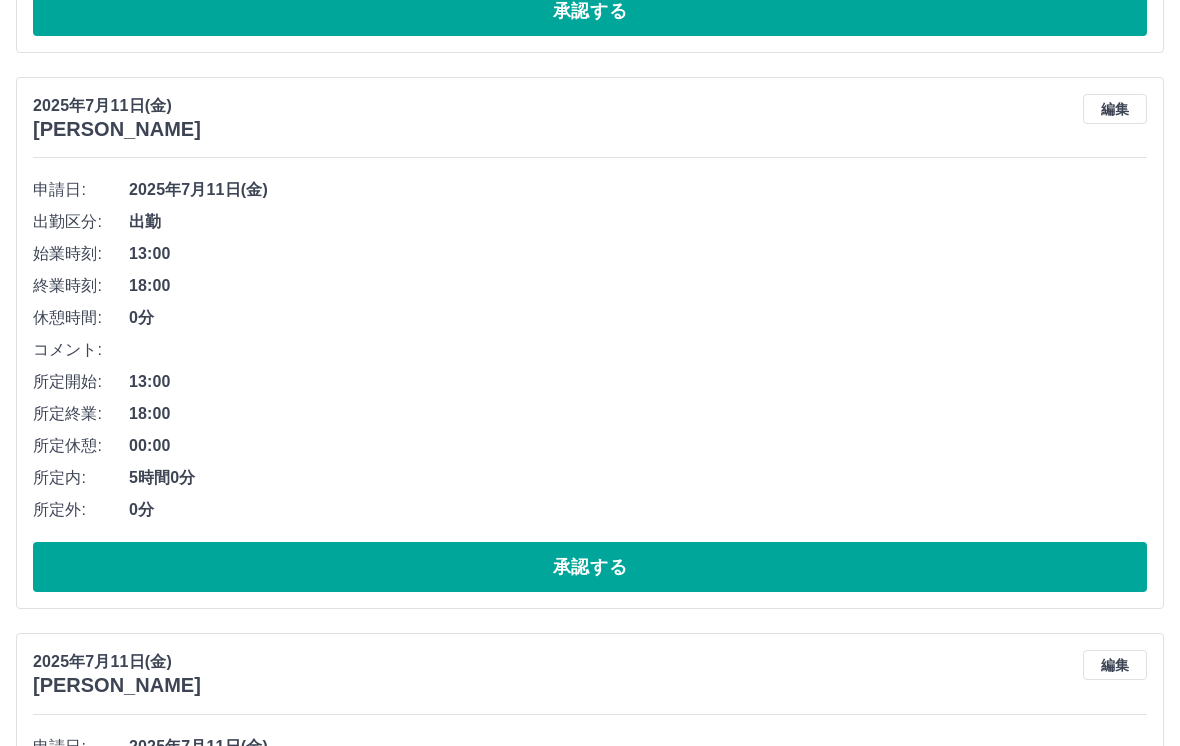 scroll, scrollTop: 717, scrollLeft: 0, axis: vertical 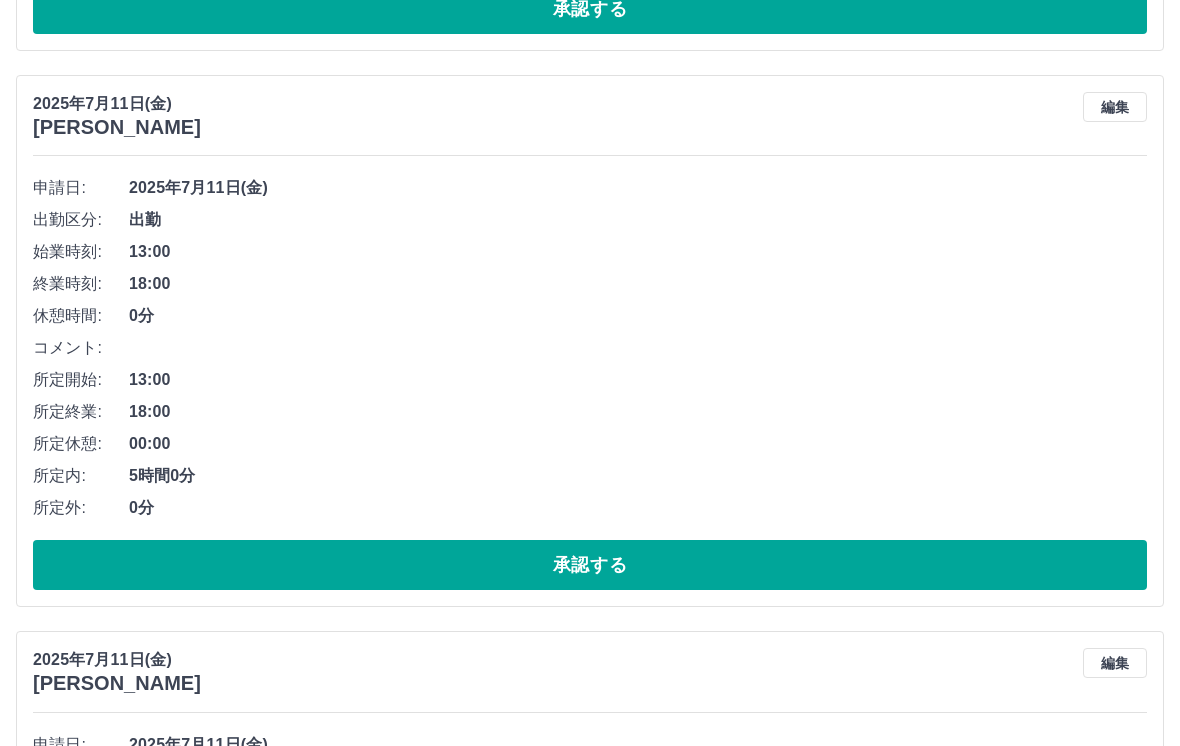 click on "承認する" at bounding box center [590, 565] 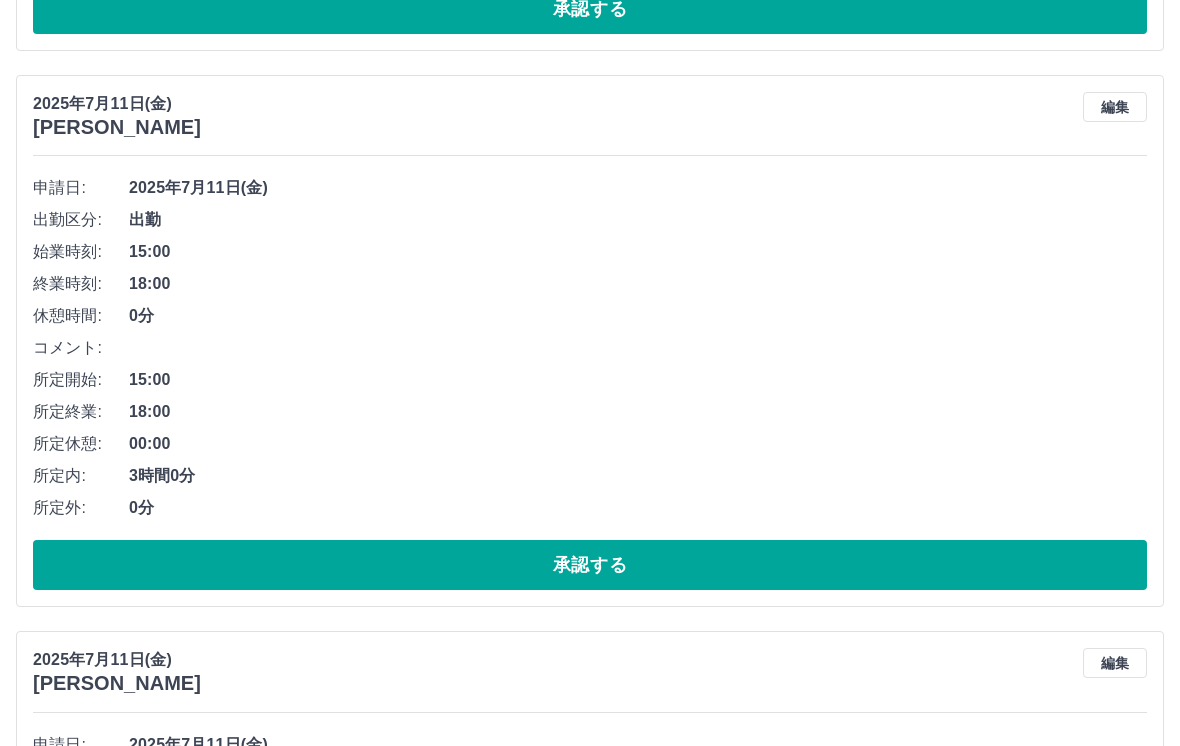 click on "承認する" at bounding box center [590, 565] 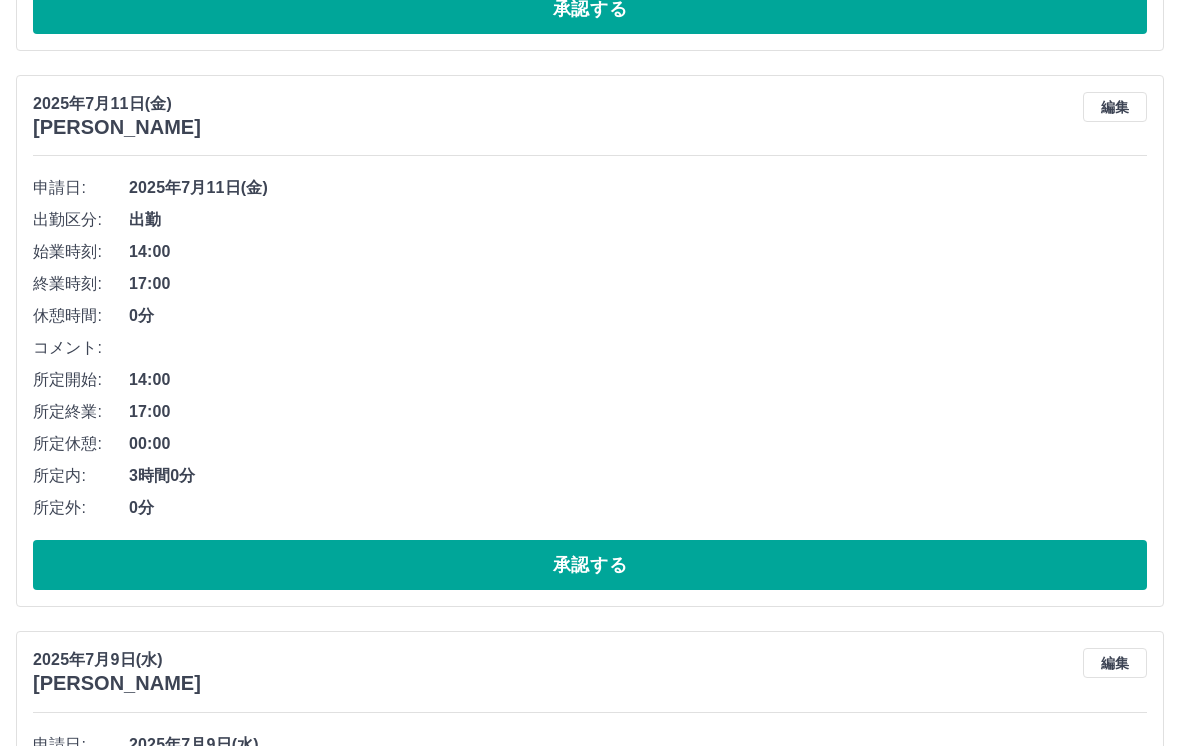 click on "承認する" at bounding box center [590, 565] 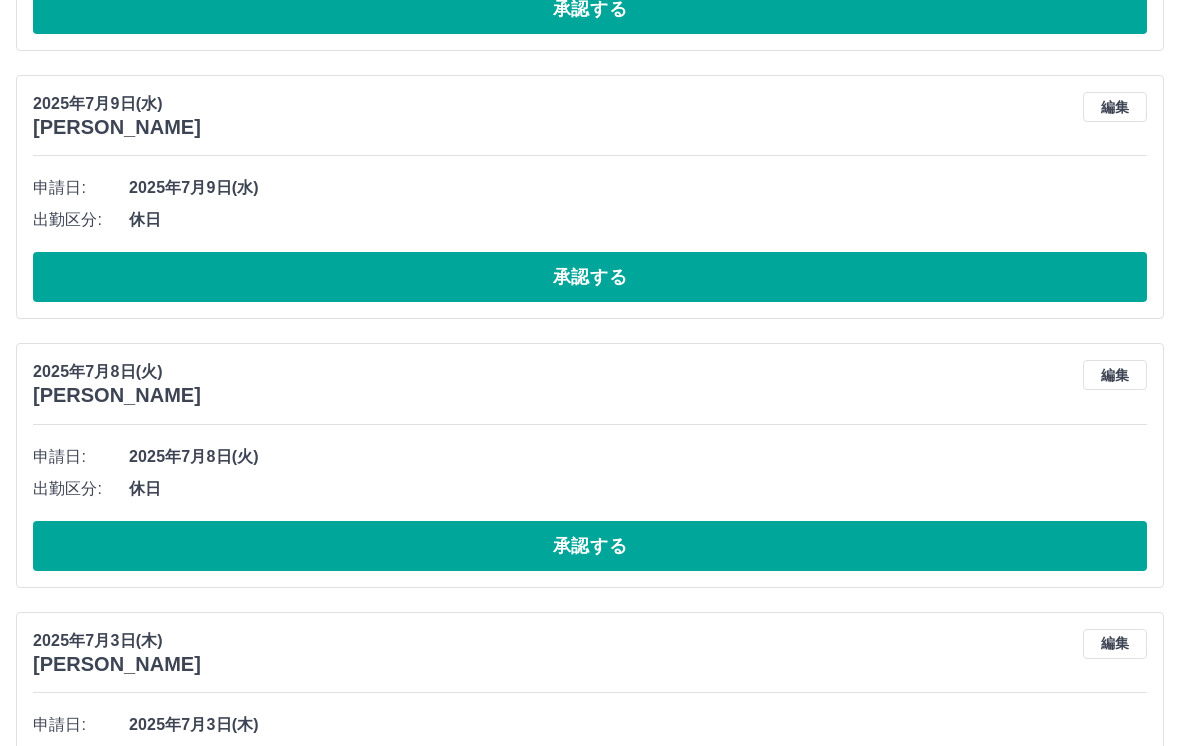 click on "承認する" at bounding box center [590, 277] 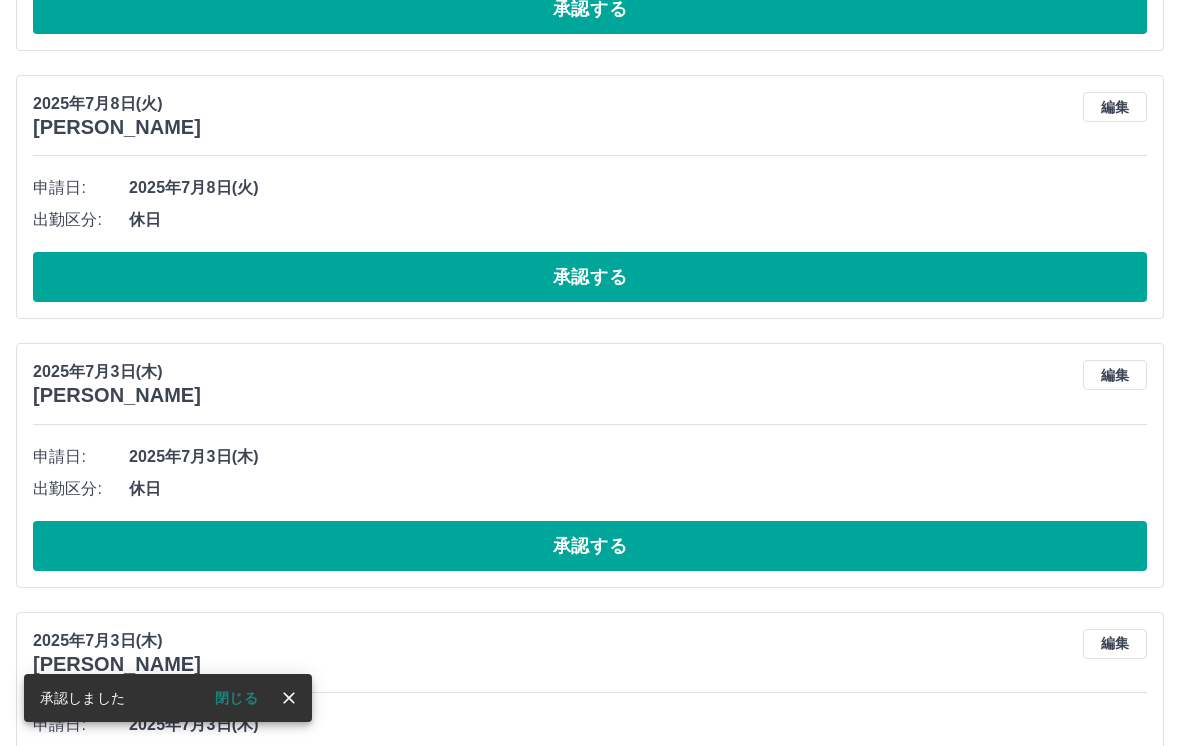 click on "承認する" at bounding box center (590, 277) 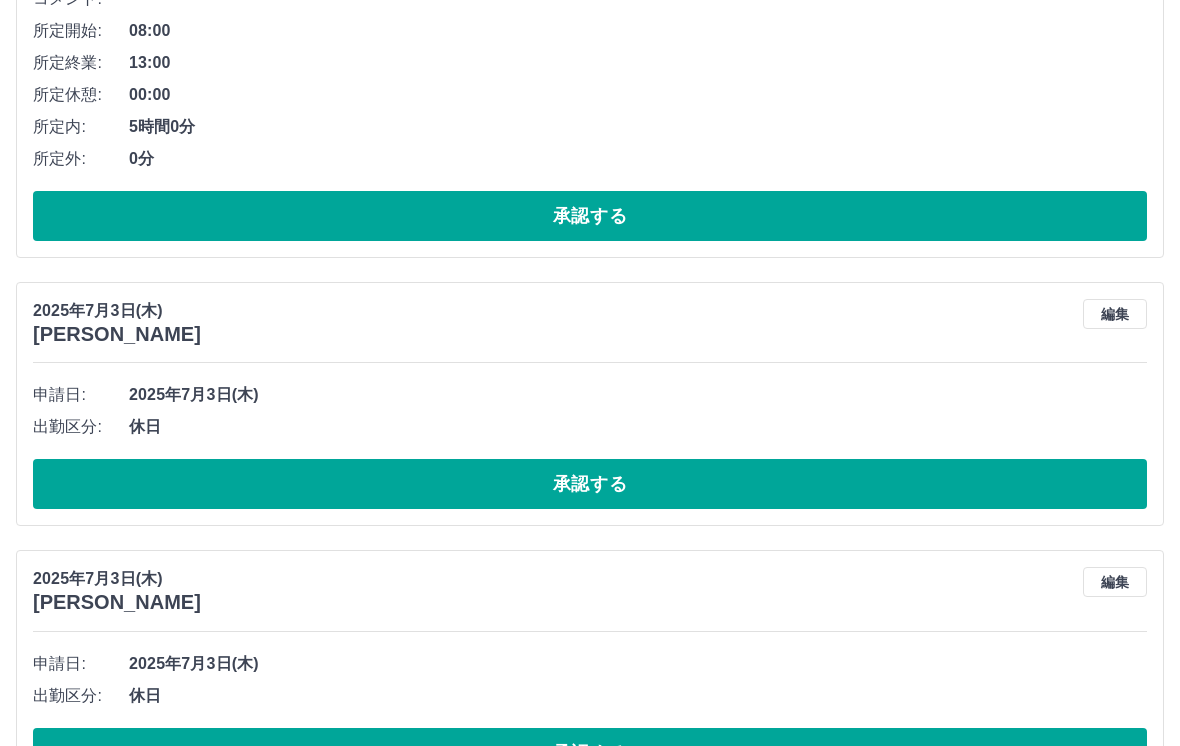 scroll, scrollTop: 548, scrollLeft: 0, axis: vertical 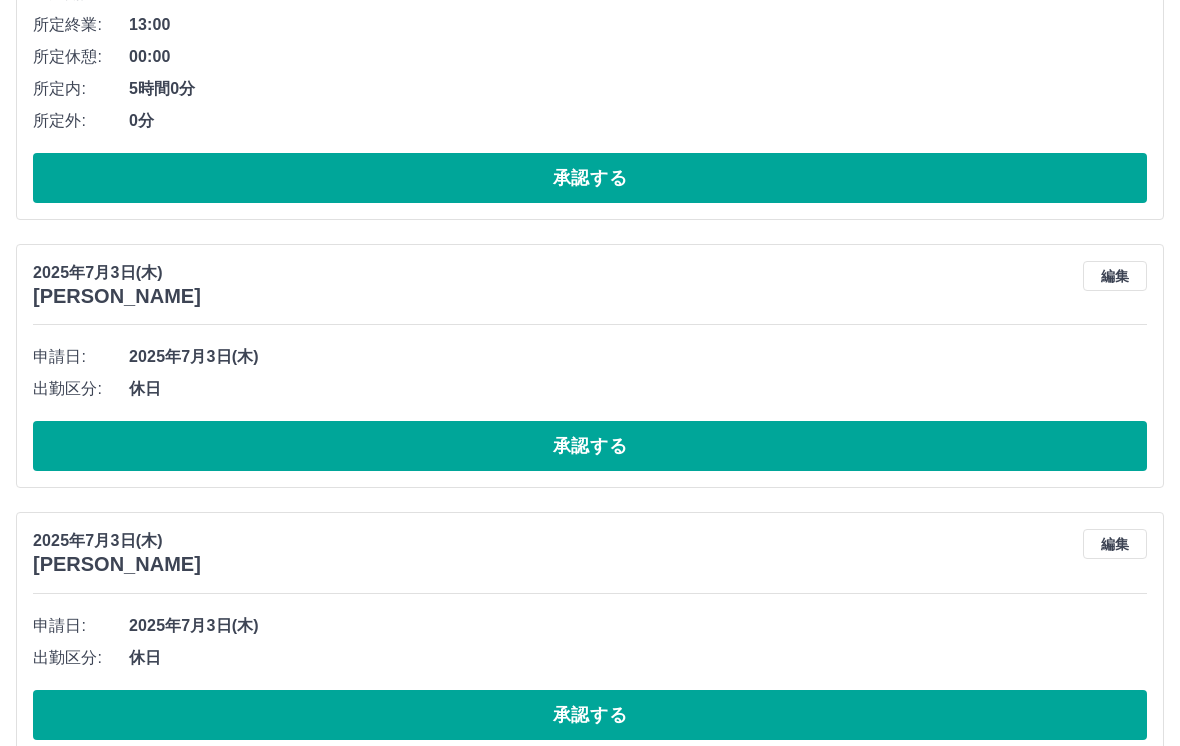 click on "承認する" at bounding box center [590, 446] 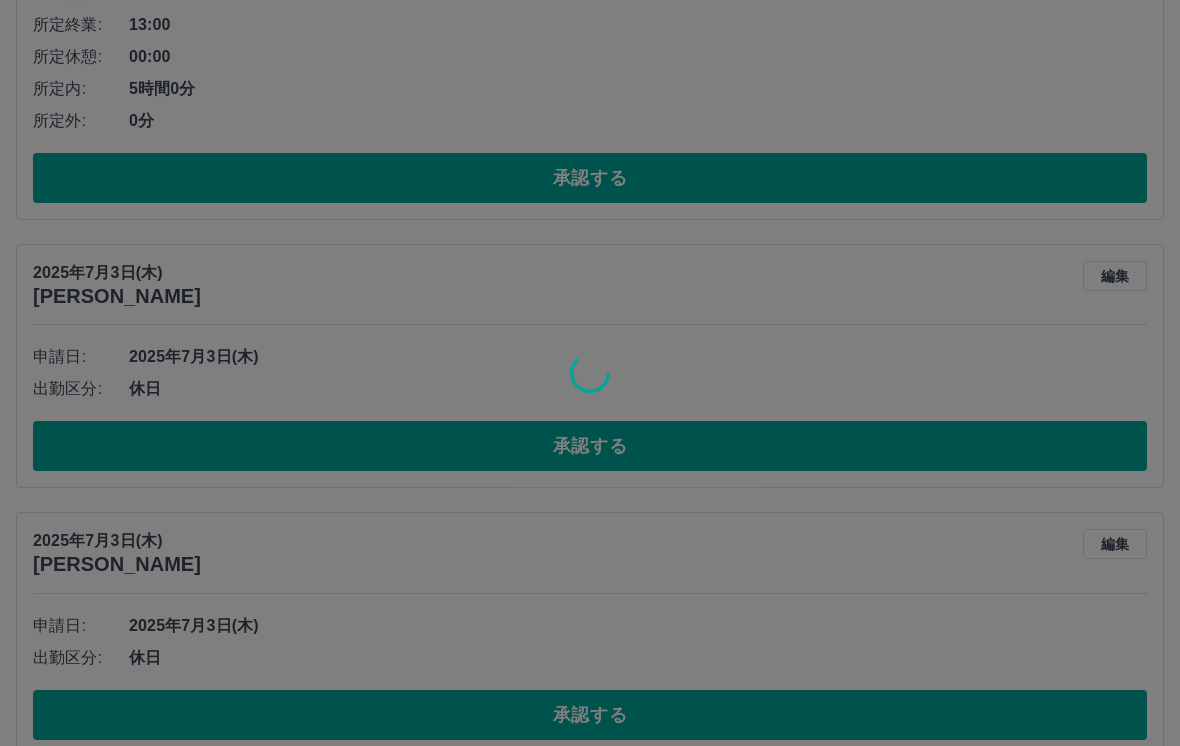 scroll, scrollTop: 280, scrollLeft: 0, axis: vertical 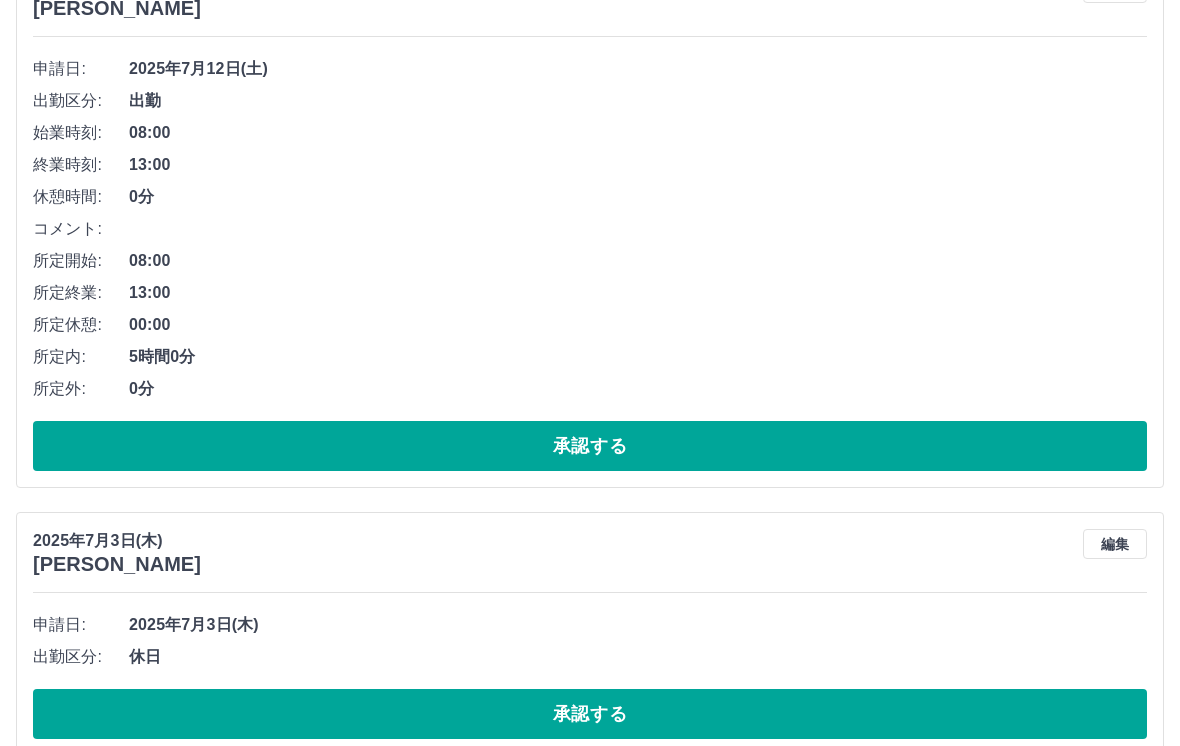 click on "承認する" at bounding box center [590, 714] 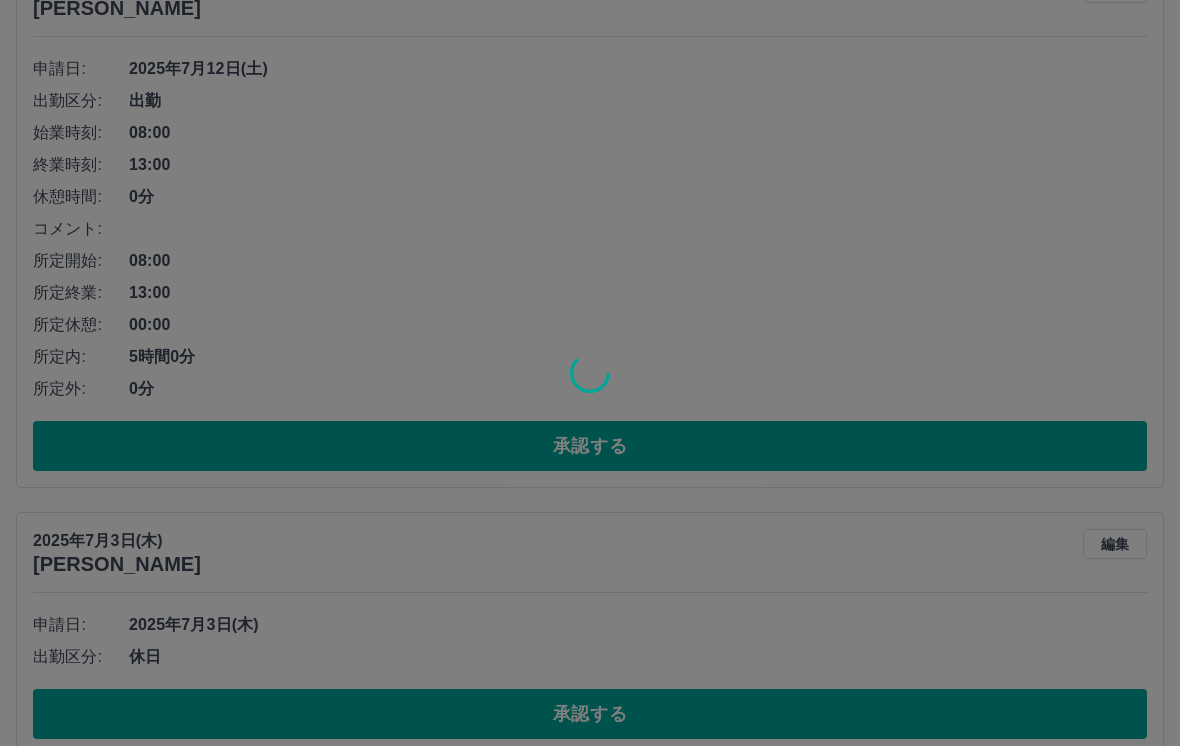 scroll, scrollTop: 12, scrollLeft: 0, axis: vertical 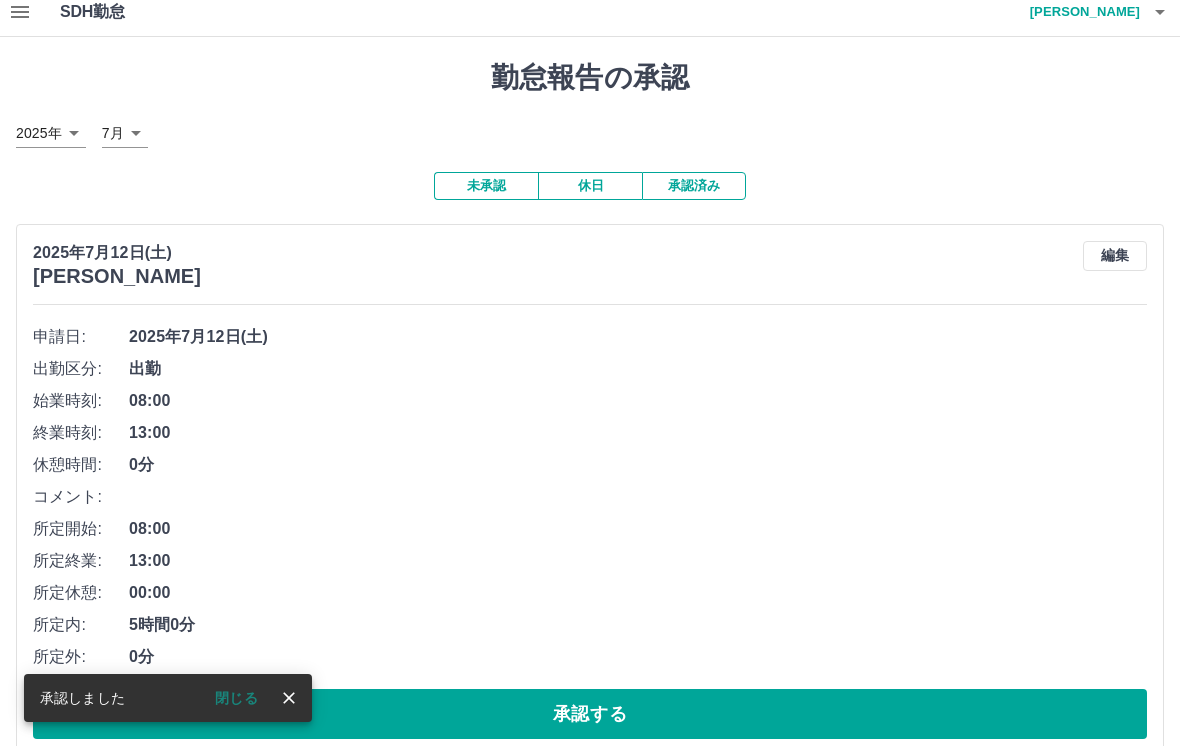 click on "承認済み" at bounding box center (694, 186) 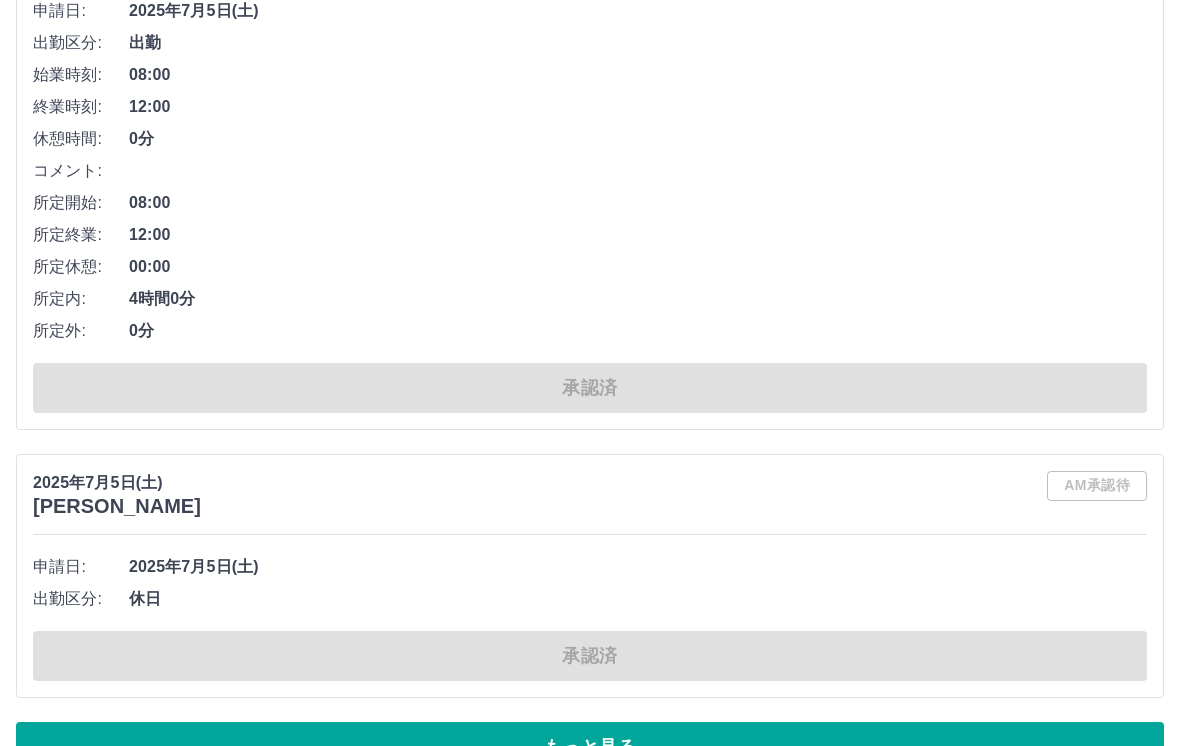 scroll, scrollTop: 10550, scrollLeft: 0, axis: vertical 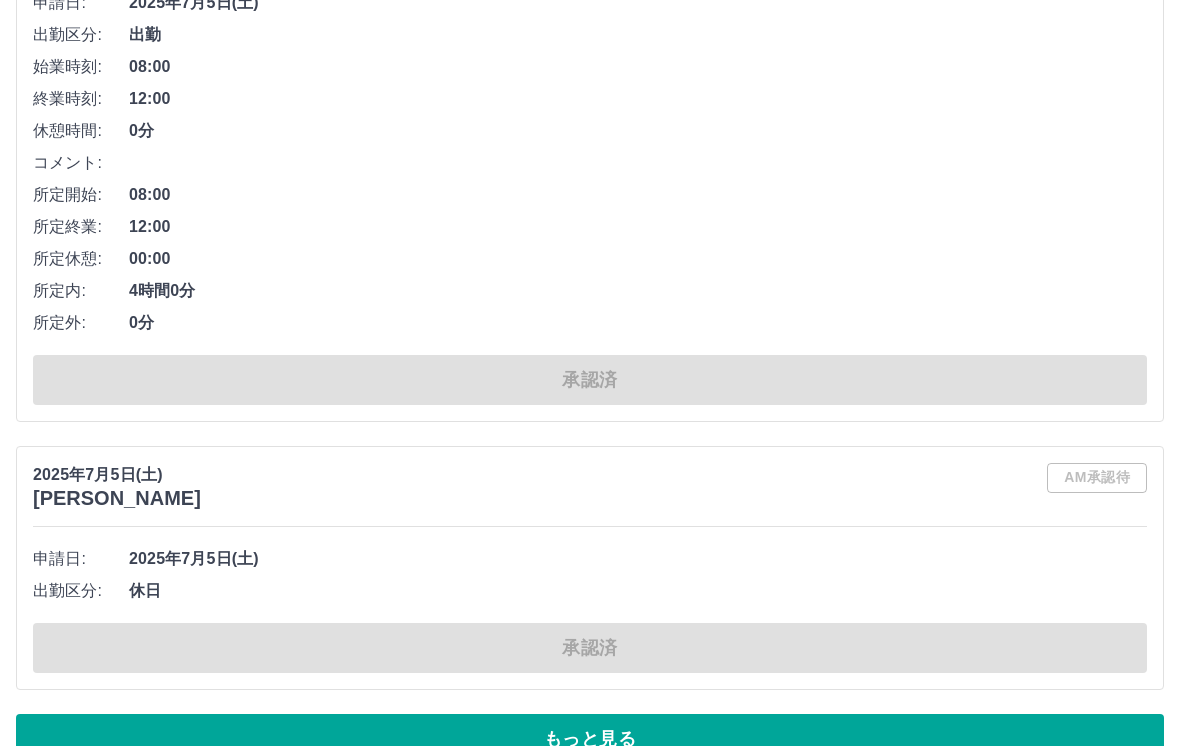 click on "もっと見る" at bounding box center (590, 739) 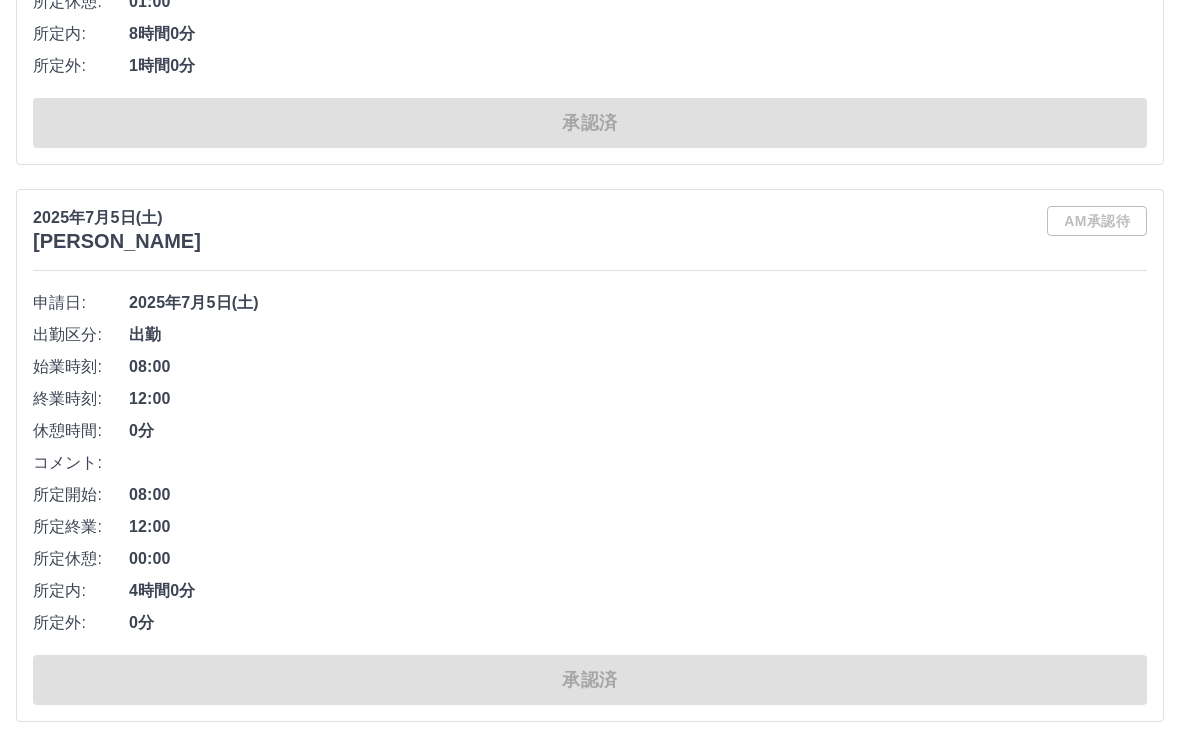 scroll, scrollTop: 11633, scrollLeft: 0, axis: vertical 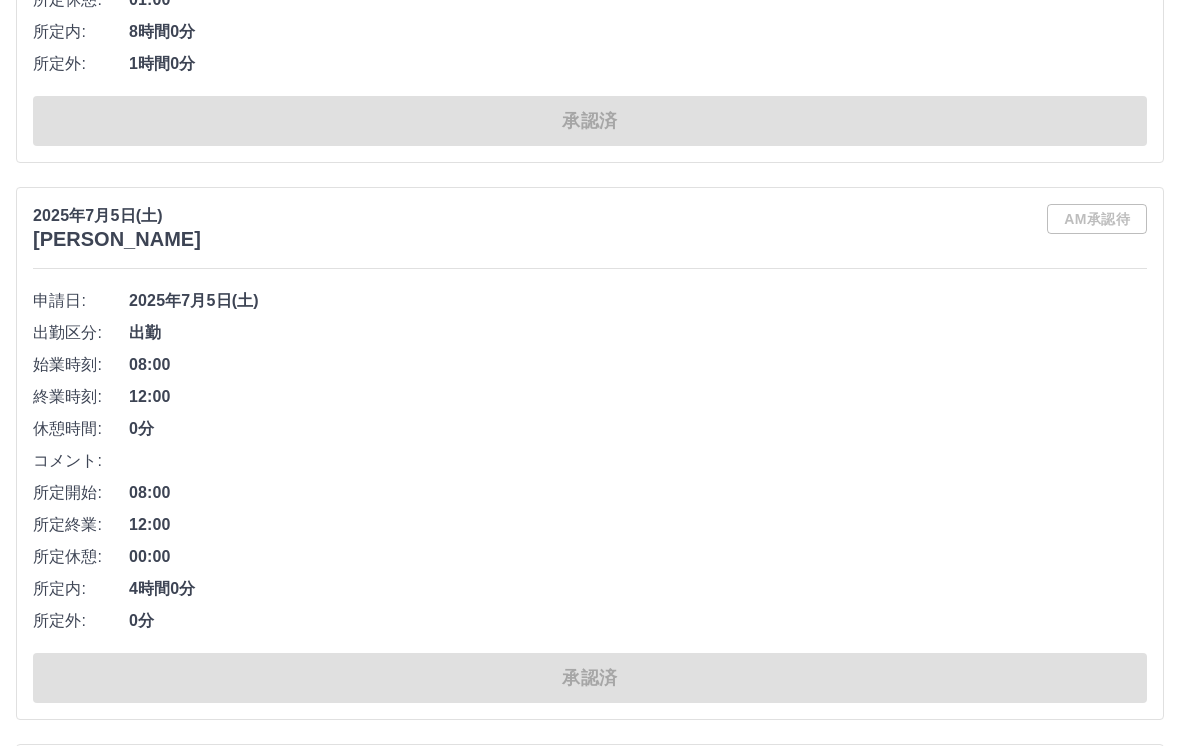 click on "出勤" at bounding box center [638, 333] 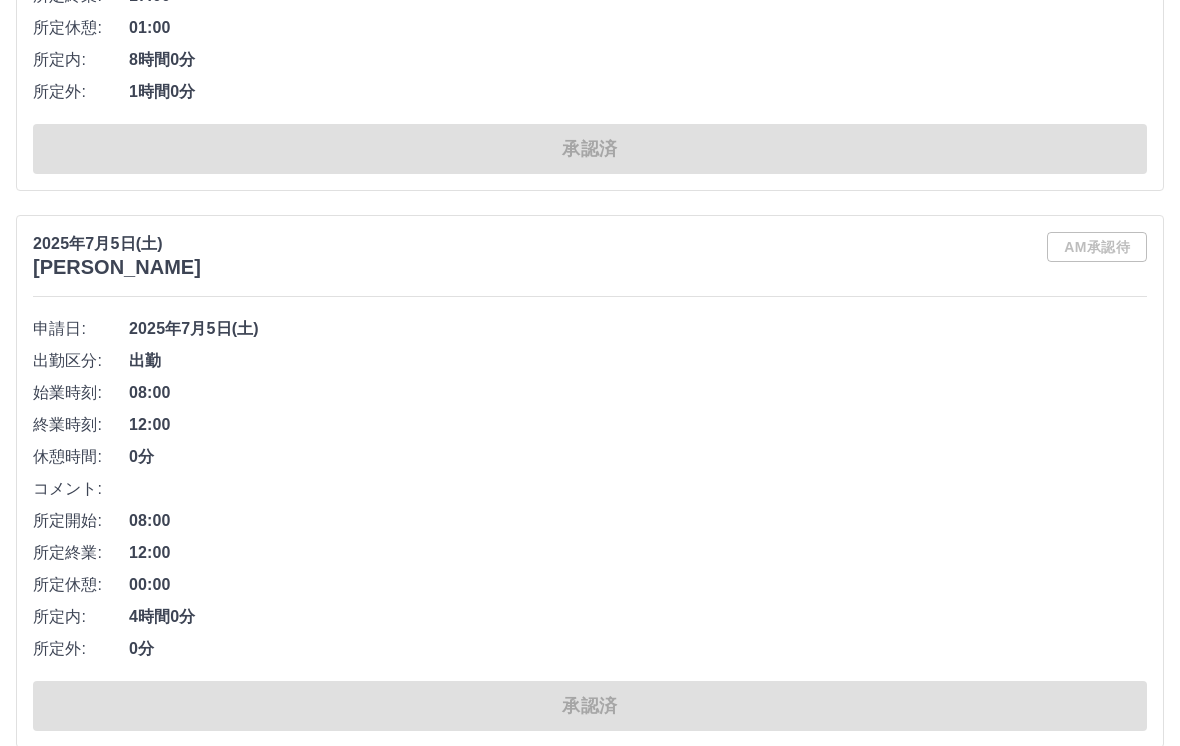 scroll, scrollTop: 11603, scrollLeft: 0, axis: vertical 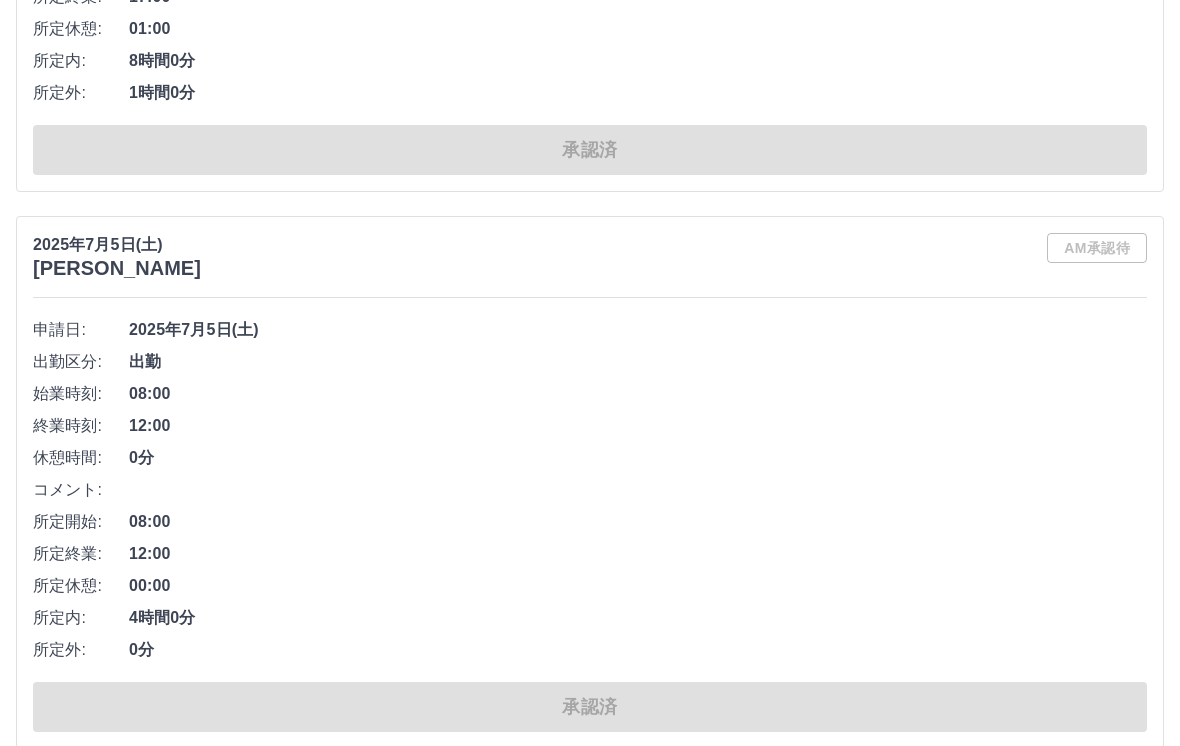 click on "AM承認待" at bounding box center (1097, 257) 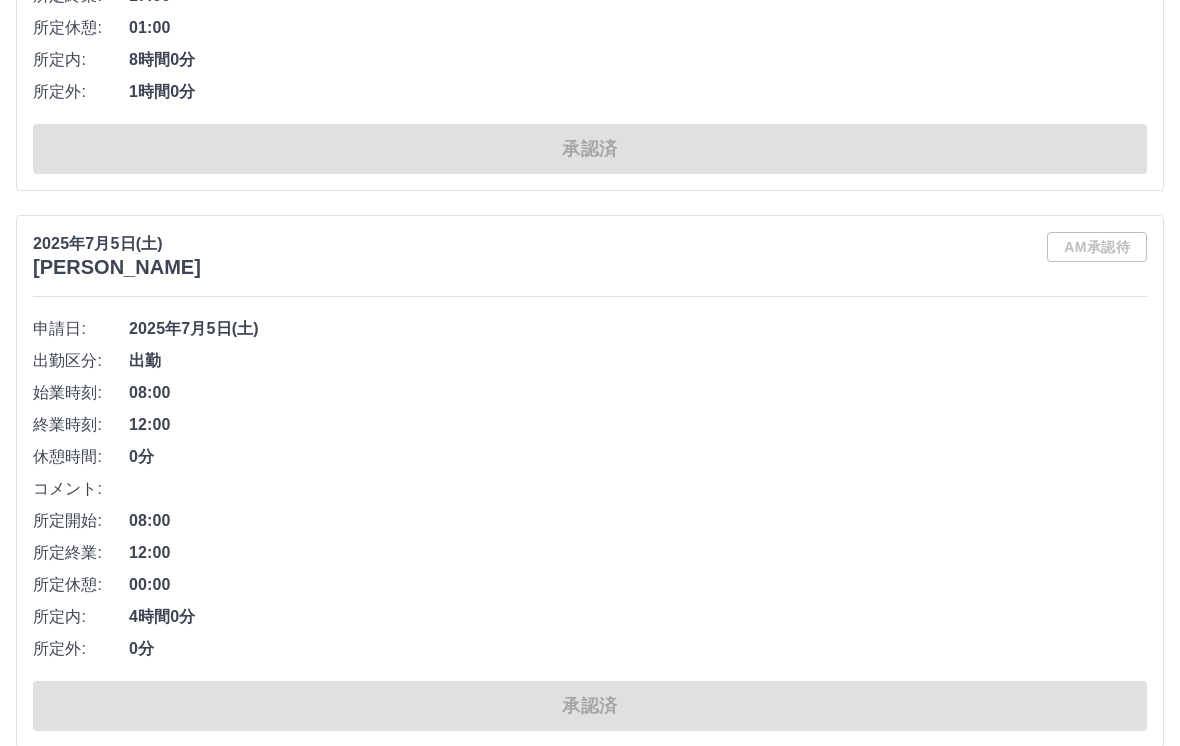 click on "承認済" at bounding box center [590, 707] 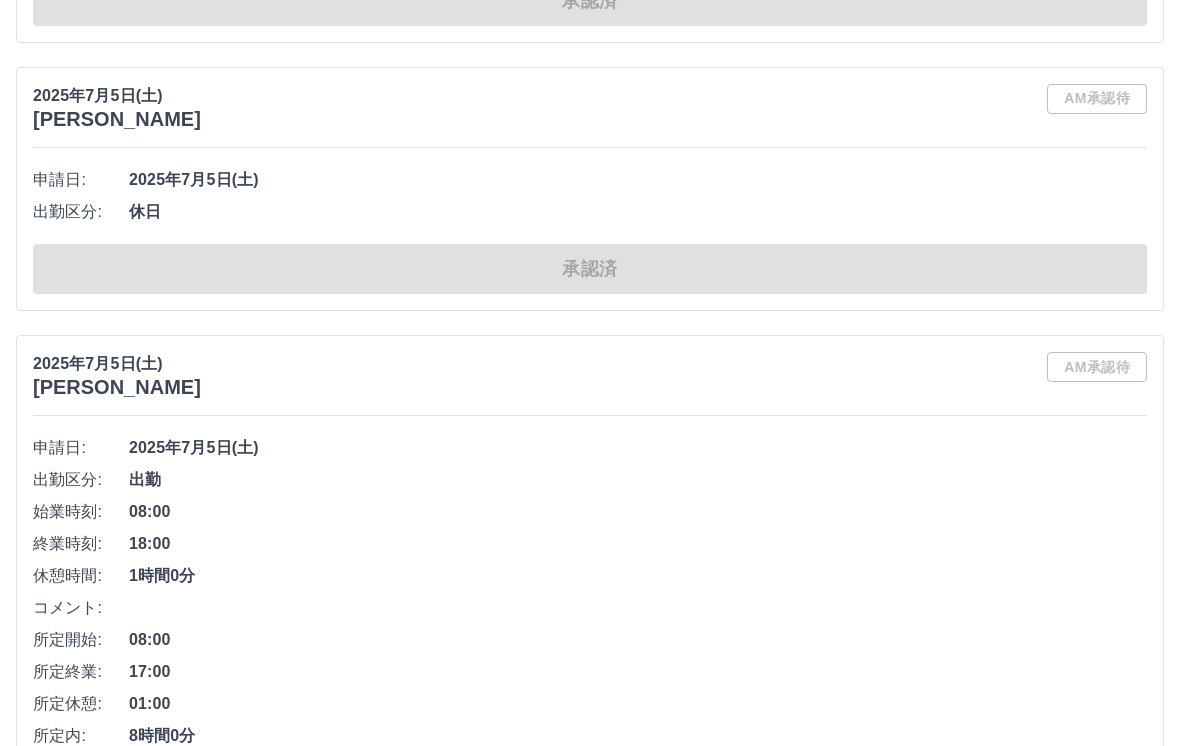 scroll, scrollTop: 10927, scrollLeft: 0, axis: vertical 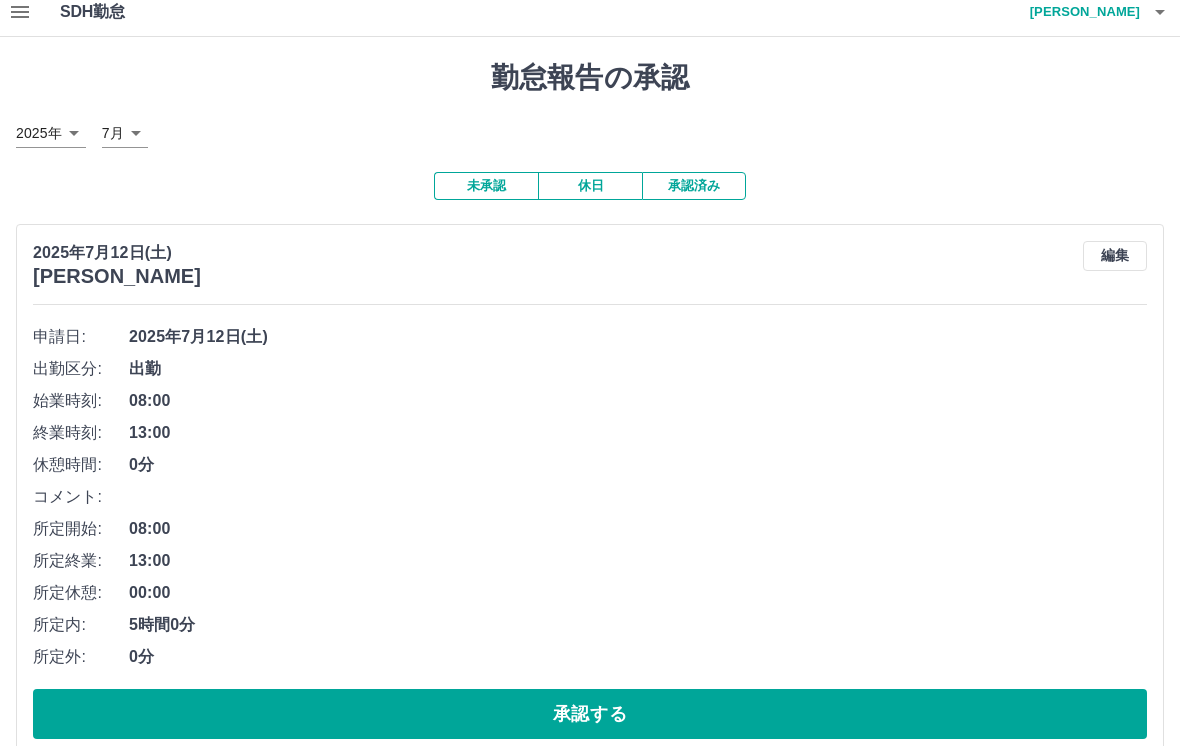 click on "未承認" at bounding box center (486, 186) 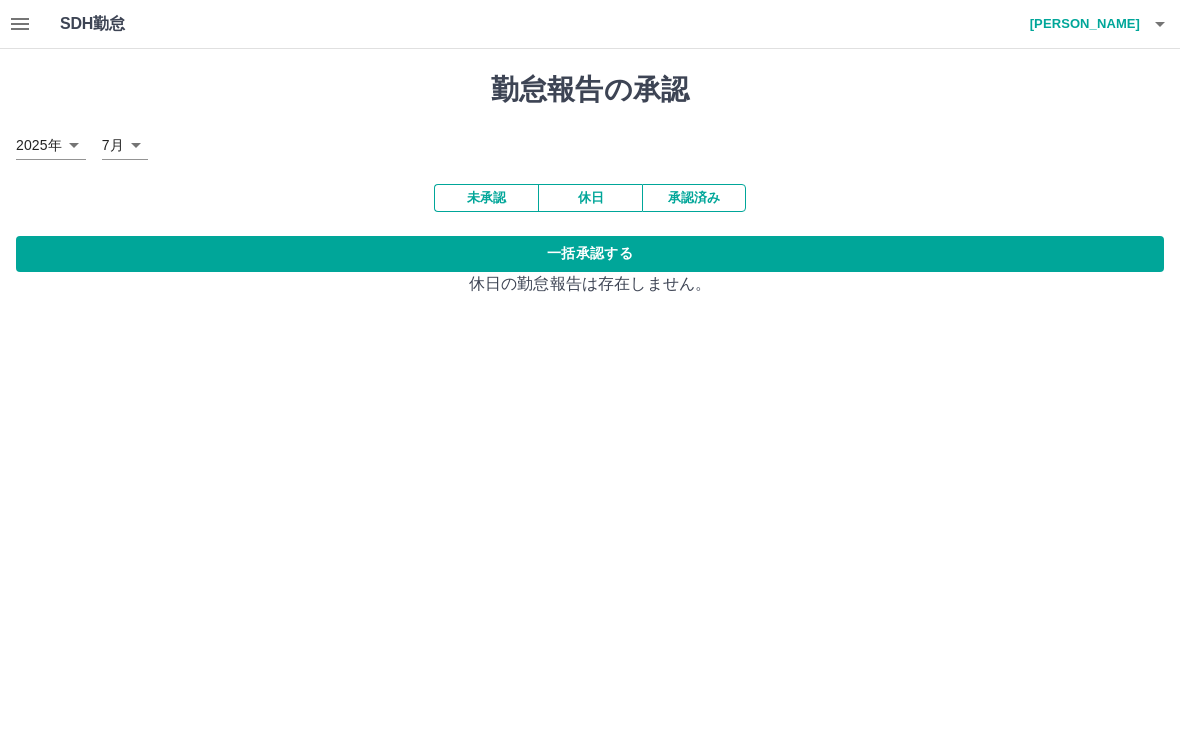 click on "未承認" at bounding box center (486, 198) 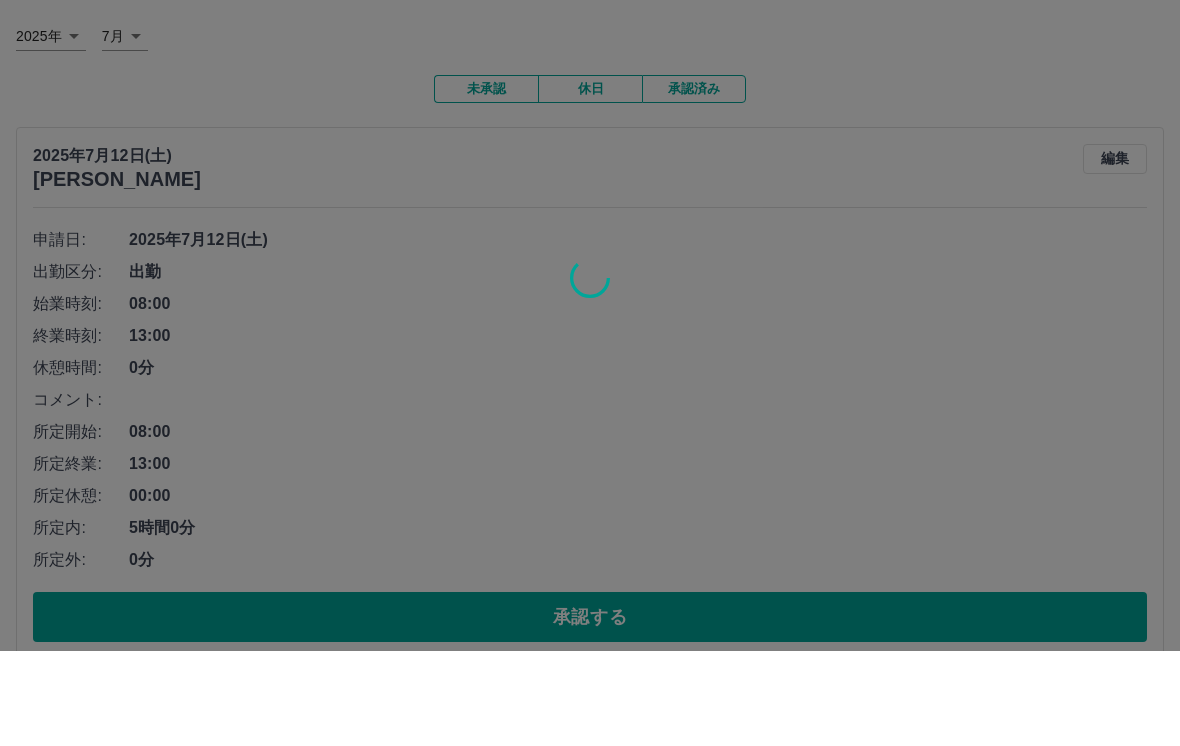 scroll, scrollTop: 12, scrollLeft: 0, axis: vertical 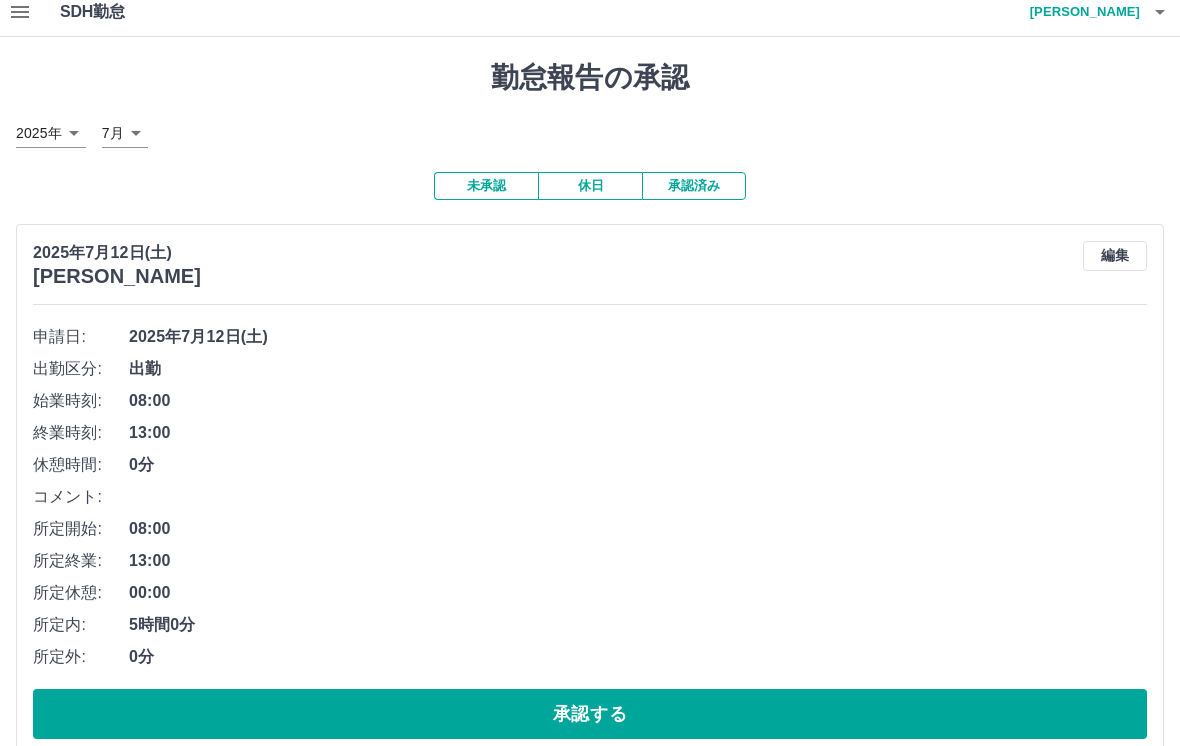 click 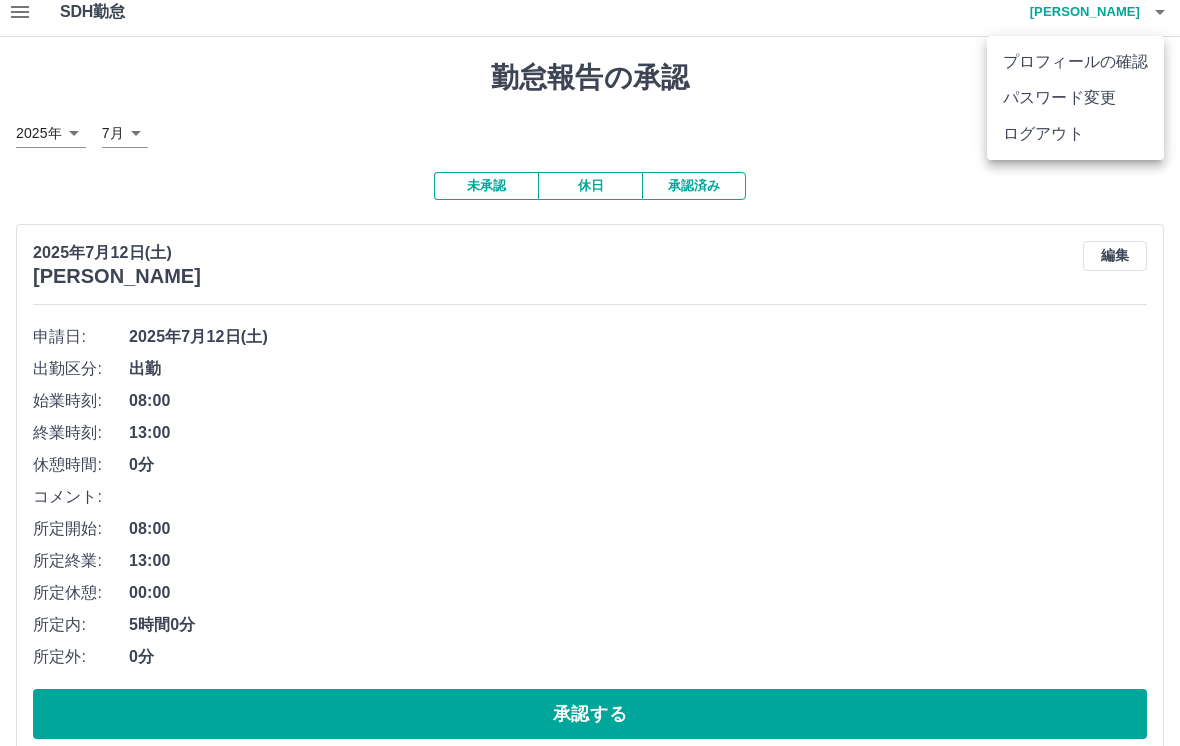click on "ログアウト" at bounding box center [1075, 134] 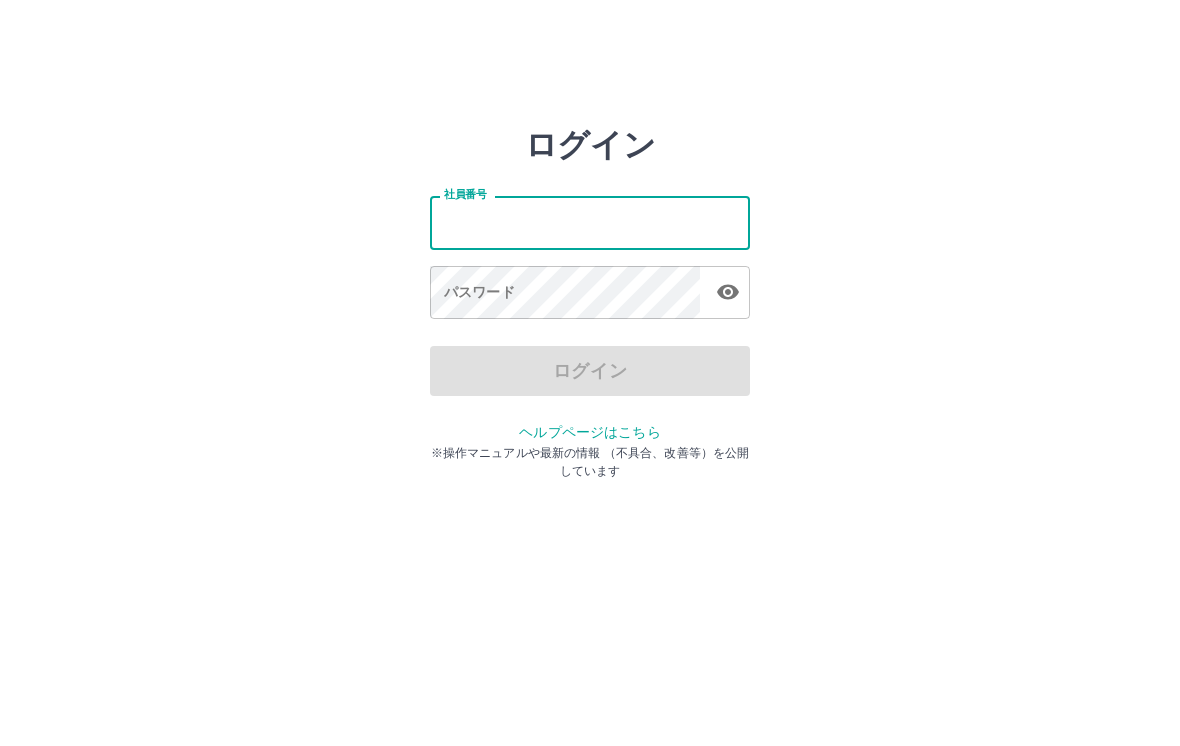 scroll, scrollTop: 0, scrollLeft: 0, axis: both 